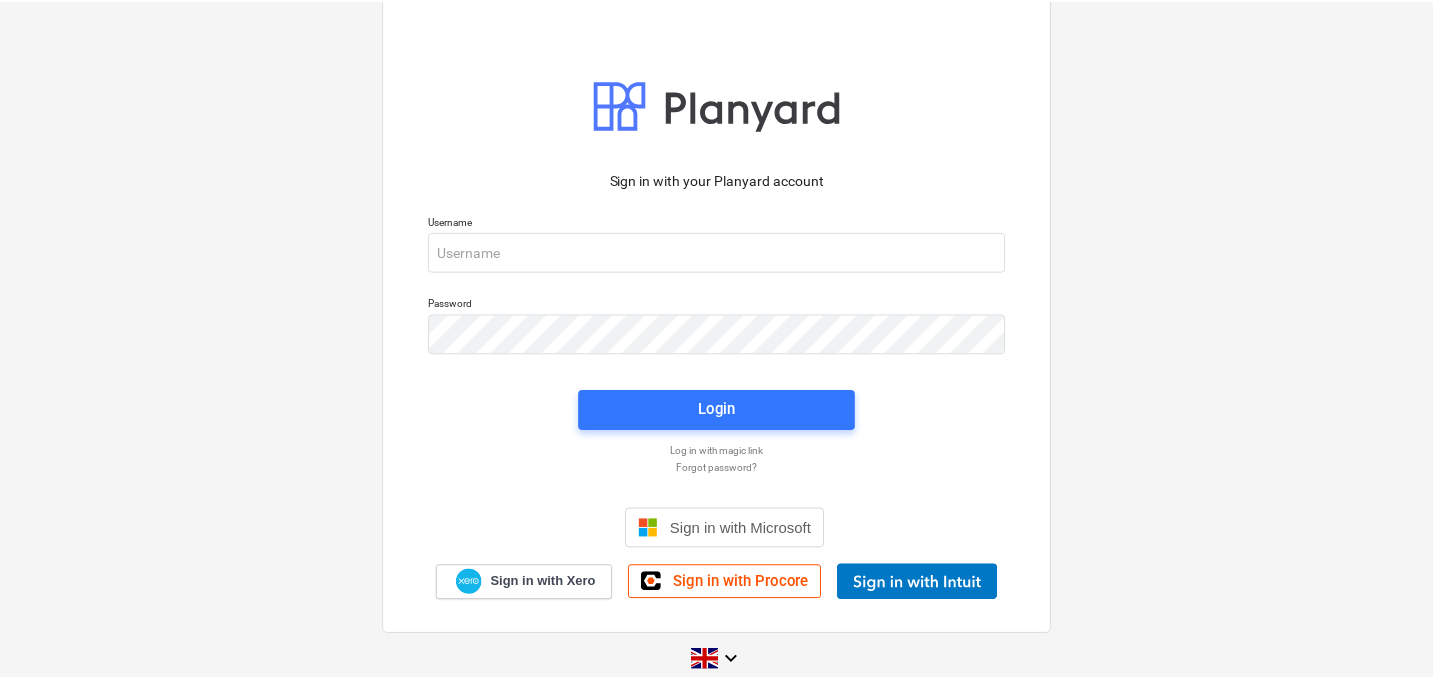 scroll, scrollTop: 0, scrollLeft: 0, axis: both 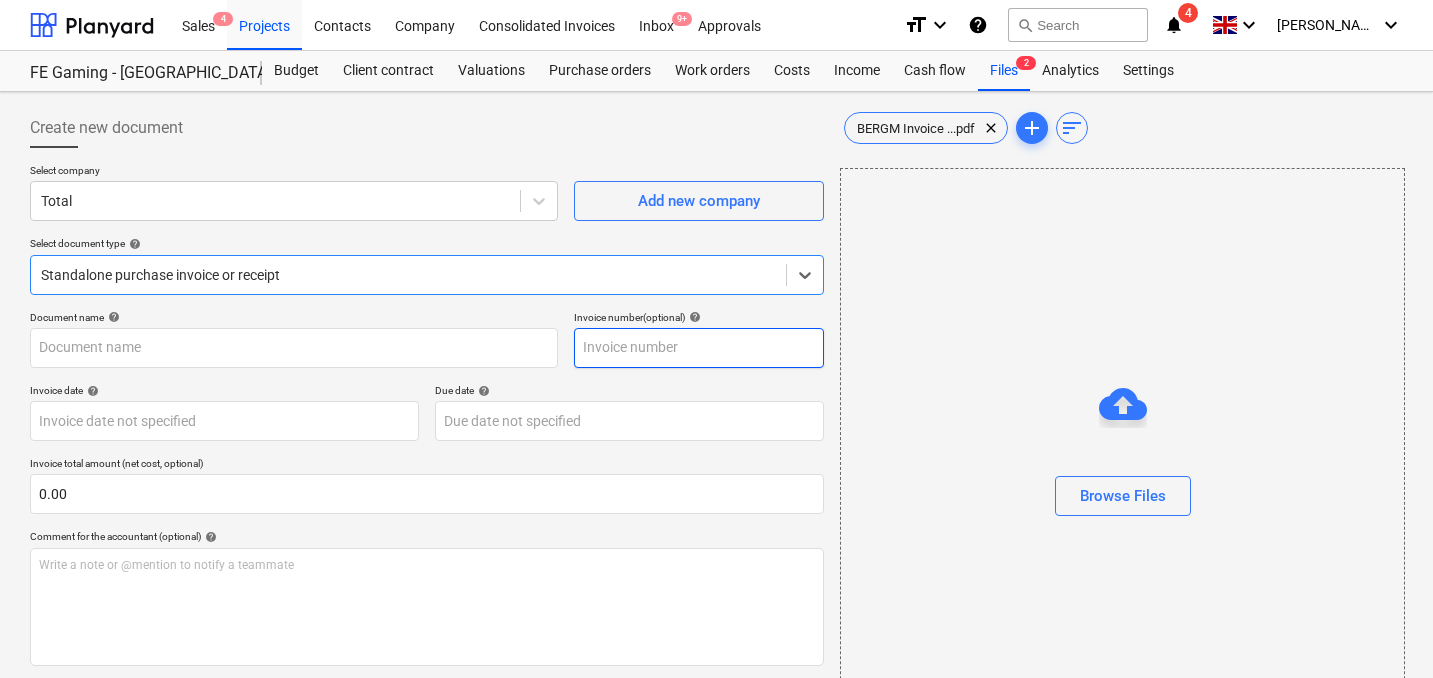 type on "BERGM Invoice Group TheHaloGroup [GEOGRAPHIC_DATA]pdf" 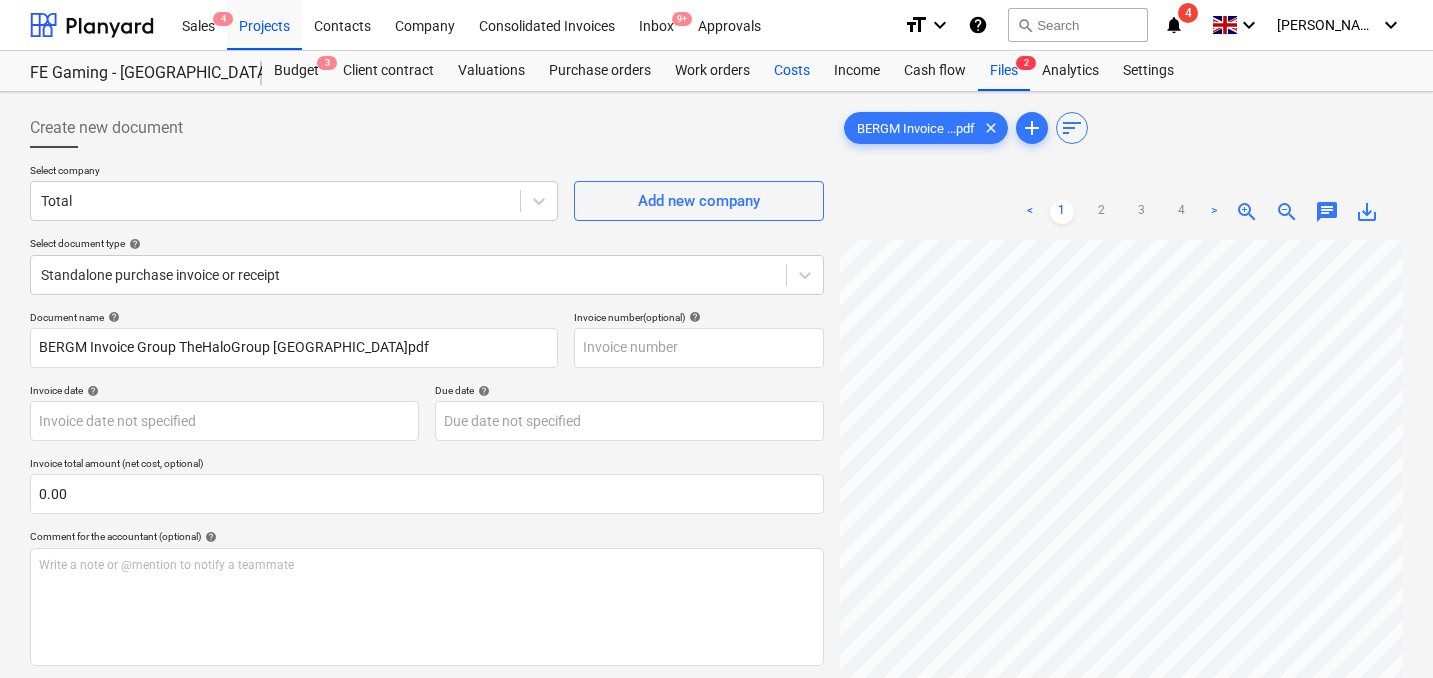 click on "Costs" at bounding box center [792, 71] 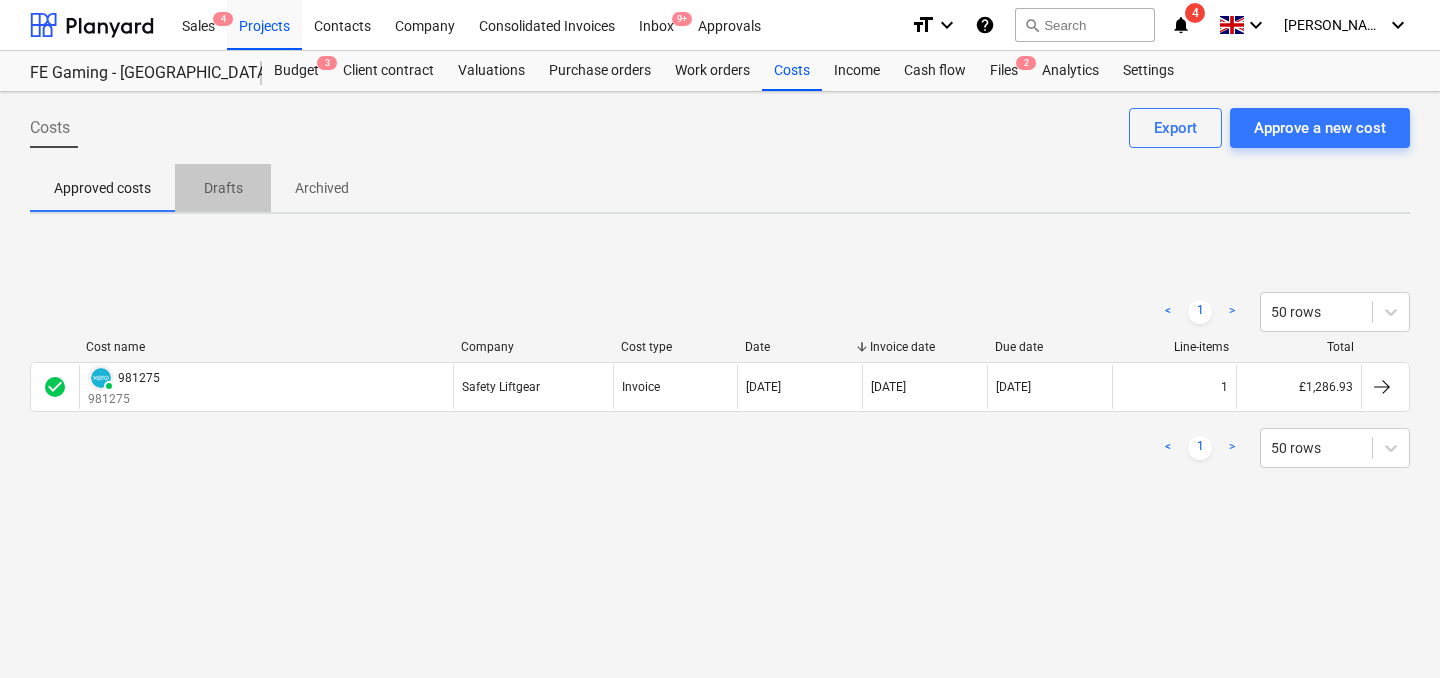 click on "Drafts" at bounding box center [223, 188] 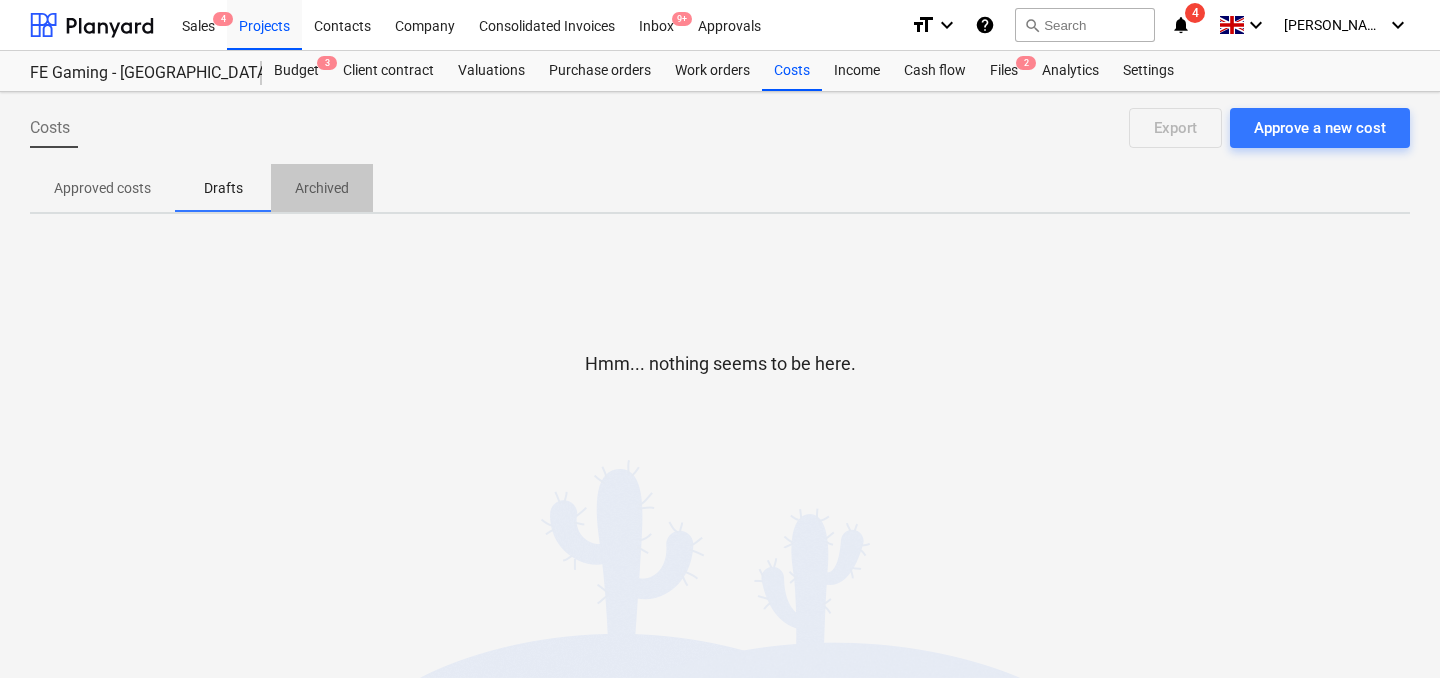 click on "Archived" at bounding box center [322, 188] 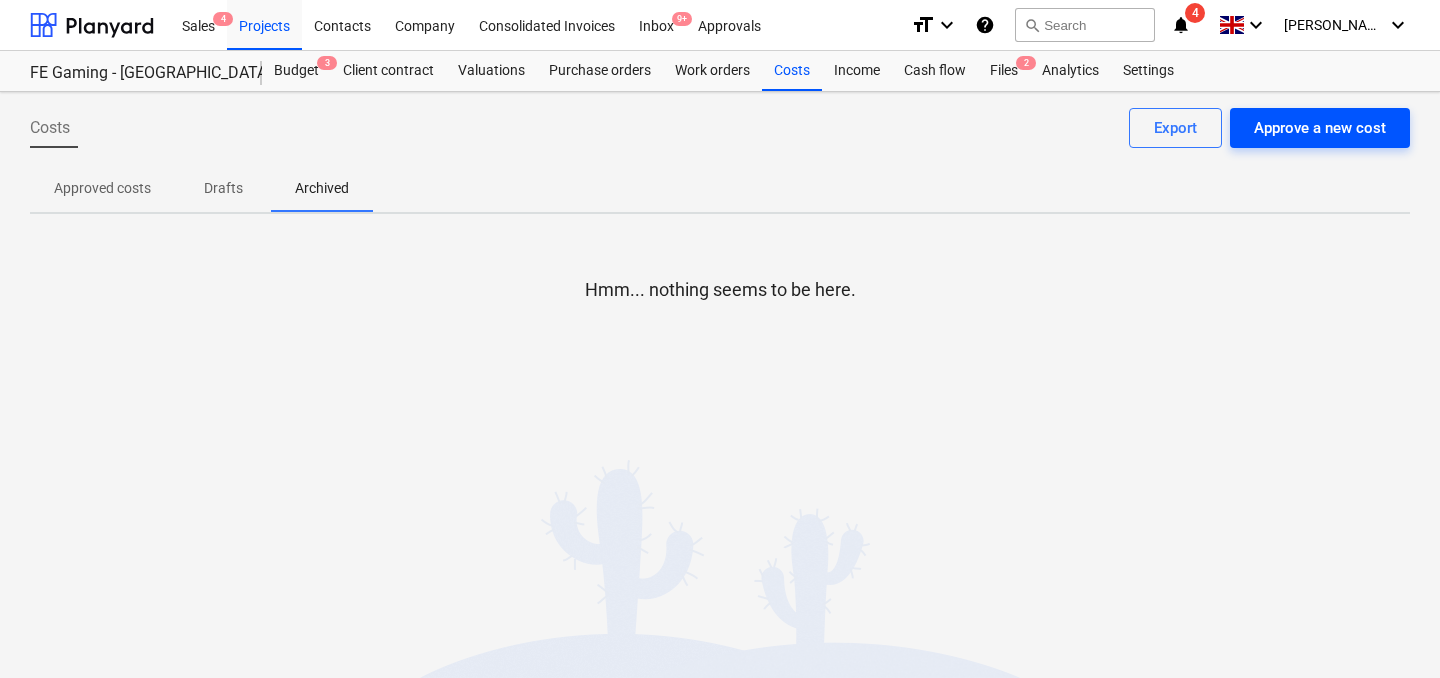 click on "Approve a new cost" at bounding box center (1320, 128) 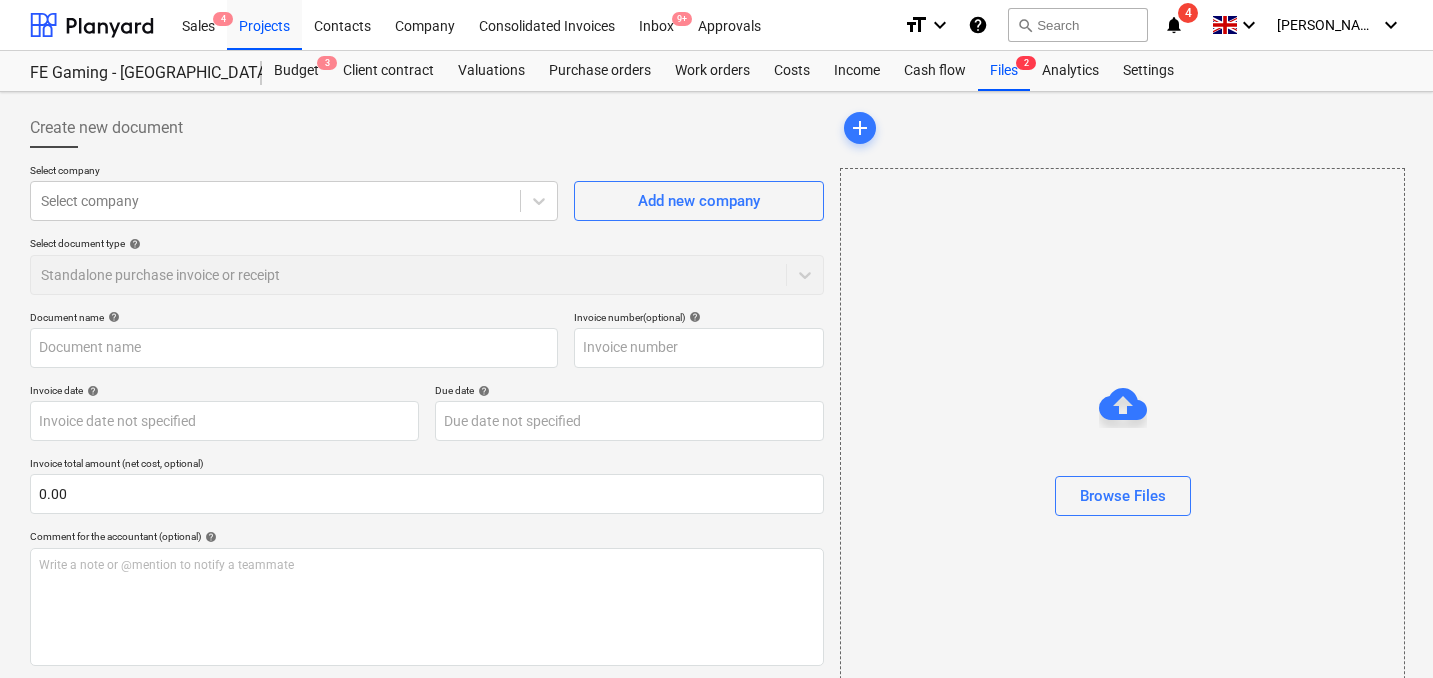 type on "BERGM Invoice Group TheHaloGroup UK.pdf" 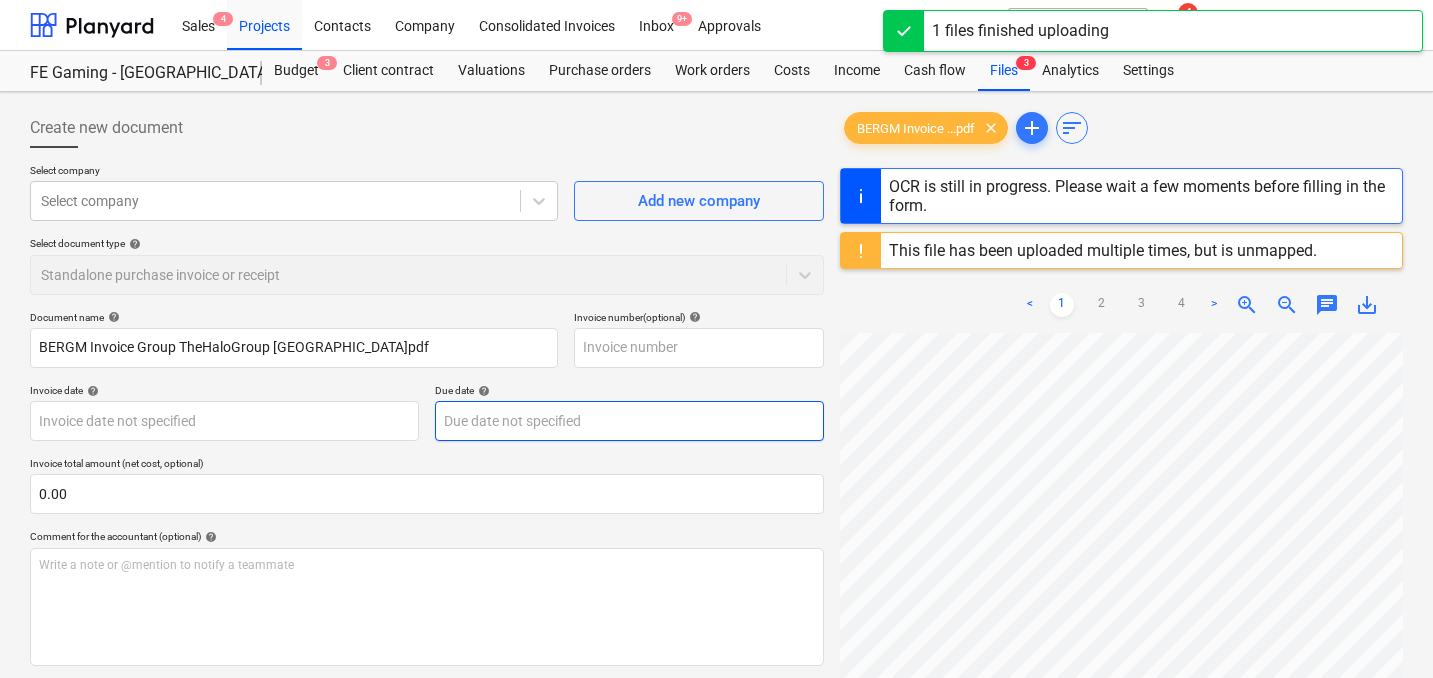 click on "Sales 4 Projects Contacts Company Consolidated Invoices Inbox 9+ Approvals format_size keyboard_arrow_down help search Search notifications 4 keyboard_arrow_down S. Dionis keyboard_arrow_down FE Gaming - Berlin - 2025 Budget 3 Client contract Valuations Purchase orders Work orders Costs Income Cash flow Files 3 Analytics Settings Create new document Select company Select company Add new company Select document type help Standalone purchase invoice or receipt Document name help BERGM Invoice Group TheHaloGroup UK.pdf Invoice number  (optional) help Invoice date help Press the down arrow key to interact with the calendar and
select a date. Press the question mark key to get the keyboard shortcuts for changing dates. Due date help Press the down arrow key to interact with the calendar and
select a date. Press the question mark key to get the keyboard shortcuts for changing dates. Invoice total amount (net cost, optional) 0.00 Comment for the accountant (optional) help ﻿ 1  GBP  = Currency rate 1.00 <" at bounding box center (716, 339) 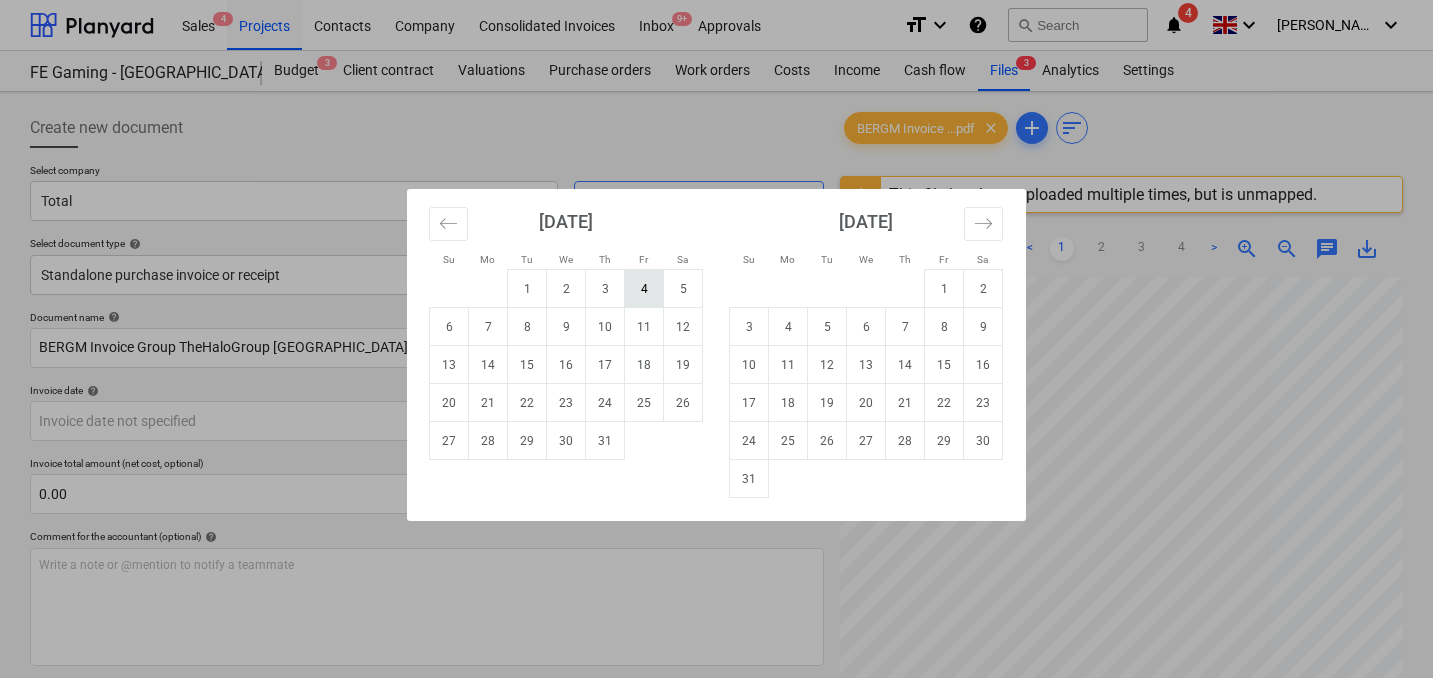 click on "4" at bounding box center (644, 289) 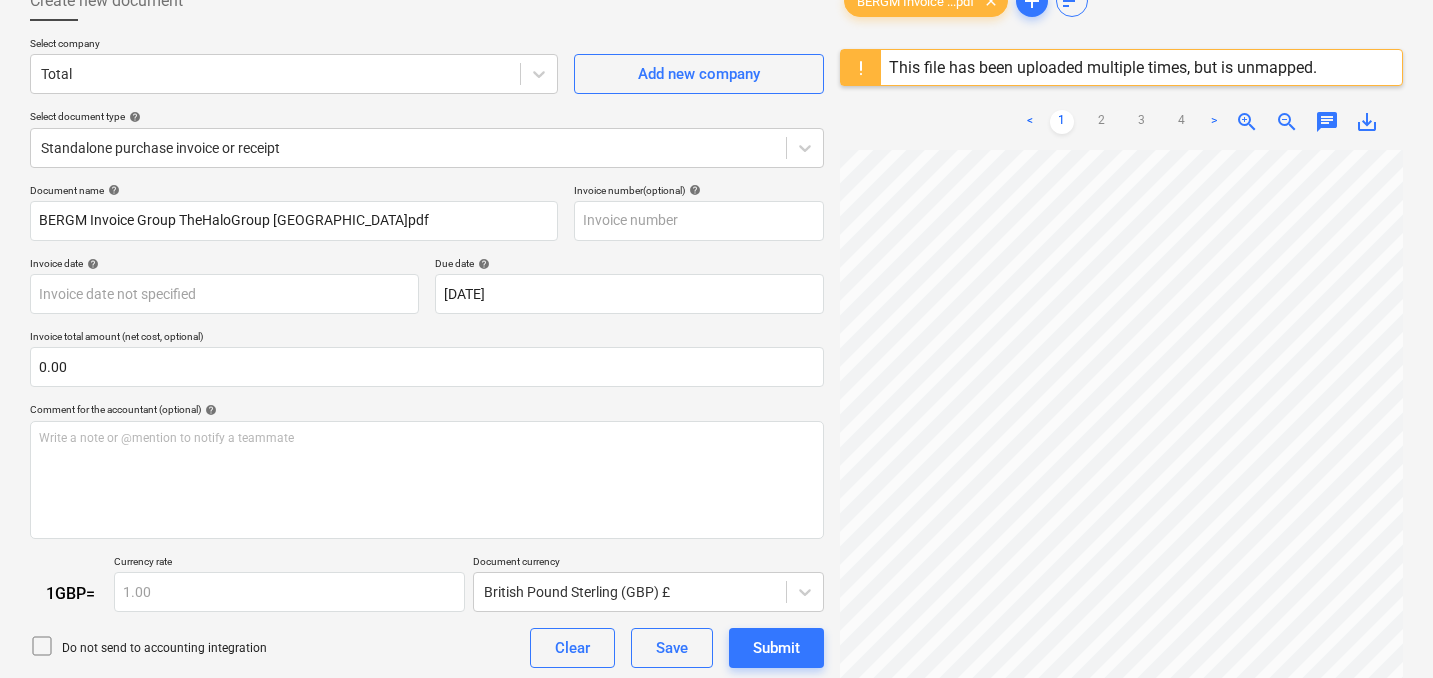 scroll, scrollTop: 129, scrollLeft: 0, axis: vertical 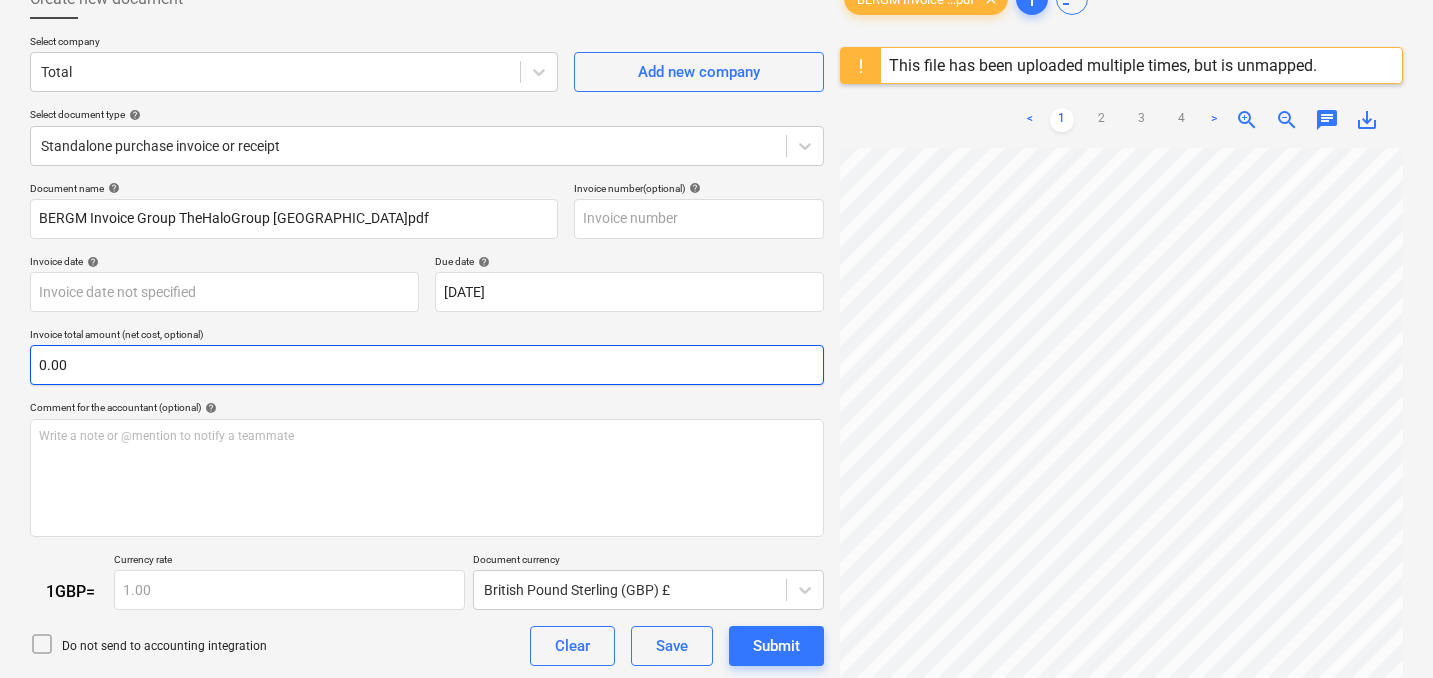 type 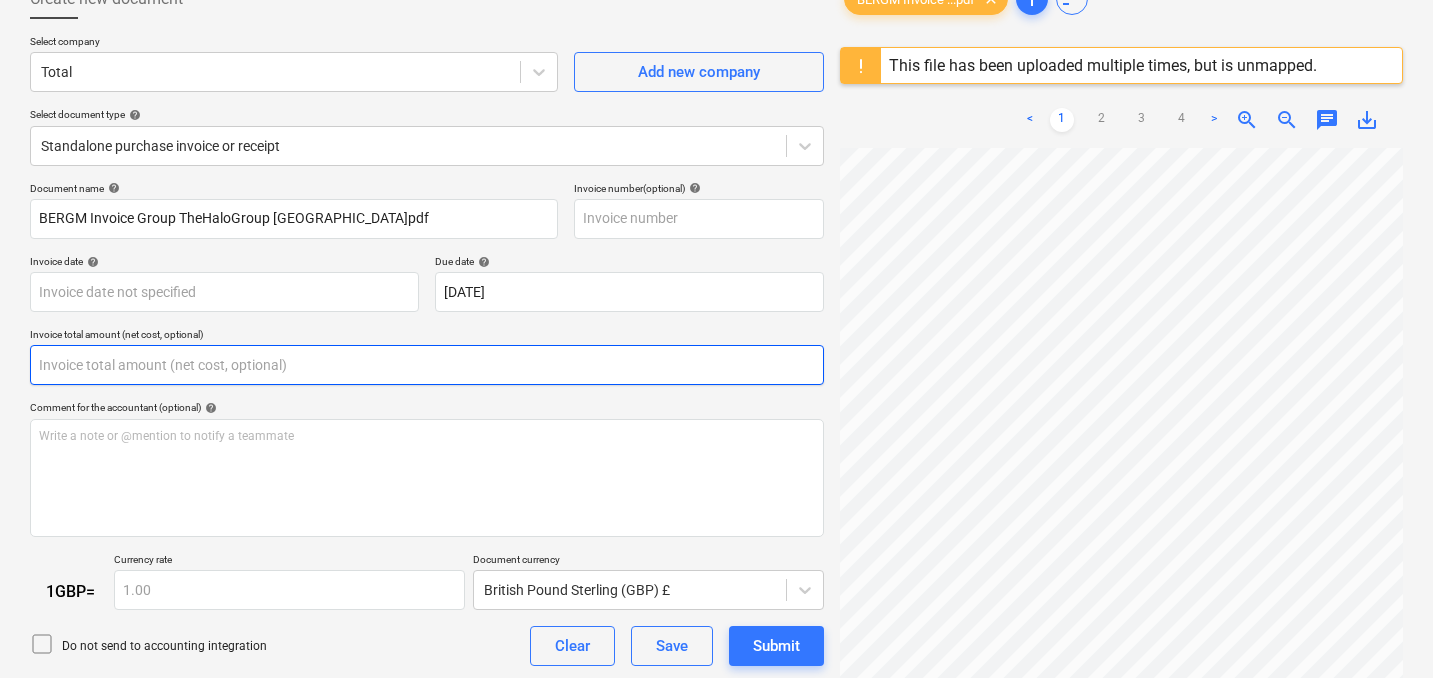 click at bounding box center [427, 365] 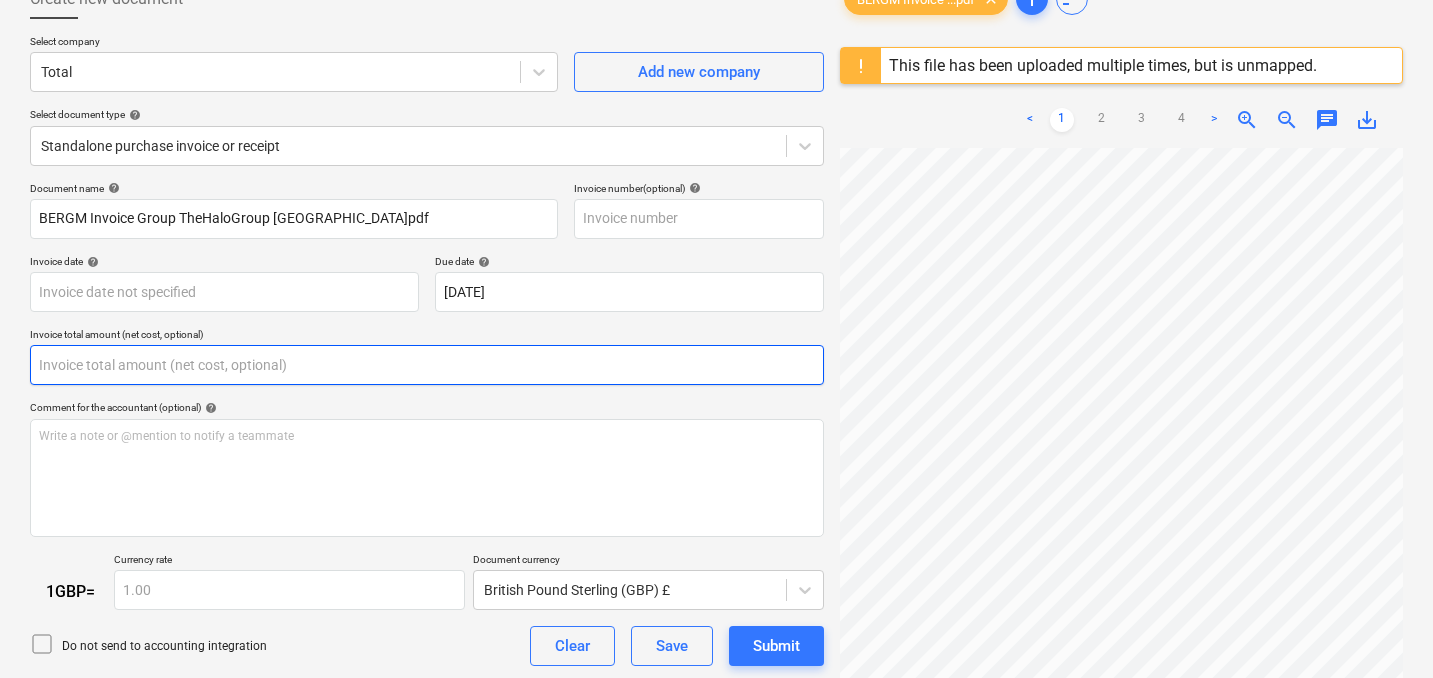 scroll, scrollTop: 110, scrollLeft: 0, axis: vertical 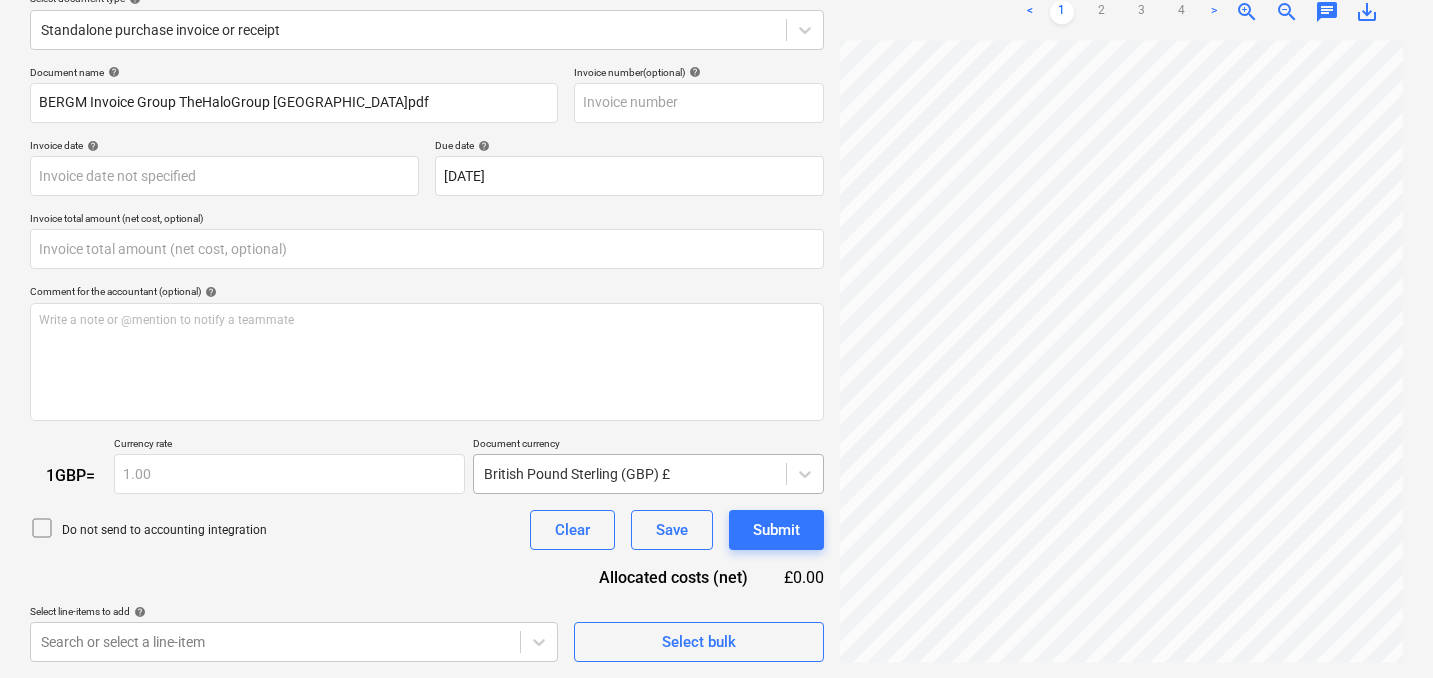 click on "Sales 4 Projects Contacts Company Consolidated Invoices Inbox 9+ Approvals format_size keyboard_arrow_down help search Search notifications 4 keyboard_arrow_down S. Dionis keyboard_arrow_down FE Gaming - Berlin - 2025 Budget 3 Client contract Valuations Purchase orders Work orders Costs Income Cash flow Files 3 Analytics Settings Create new document Select company Total   Add new company Select document type help Standalone purchase invoice or receipt Document name help BERGM Invoice Group TheHaloGroup UK.pdf Invoice number  (optional) help Invoice date help Press the down arrow key to interact with the calendar and
select a date. Press the question mark key to get the keyboard shortcuts for changing dates. Due date help 04 Jul 2025 04.07.2025 Press the down arrow key to interact with the calendar and
select a date. Press the question mark key to get the keyboard shortcuts for changing dates. Invoice total amount (net cost, optional) Comment for the accountant (optional) help ﻿ 1  GBP  = 1.00 Save" at bounding box center [716, 94] 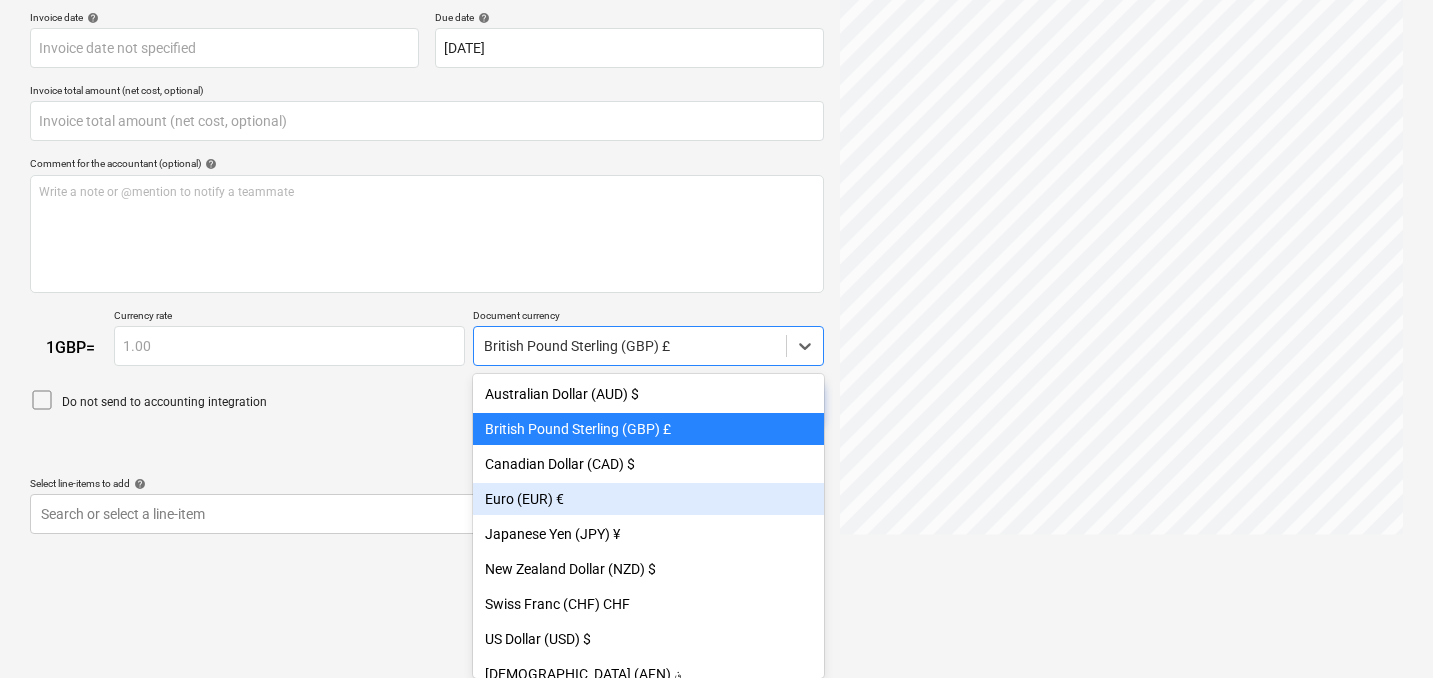 scroll, scrollTop: 35, scrollLeft: 0, axis: vertical 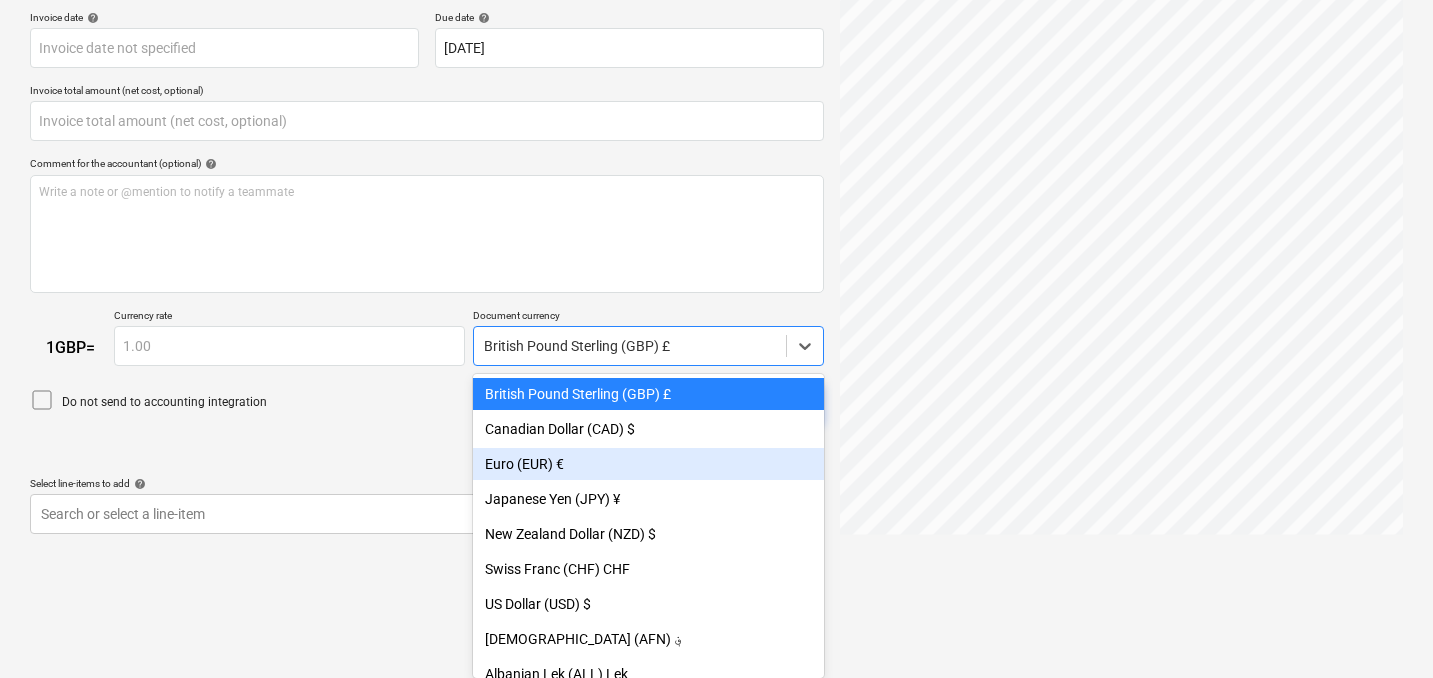 click on "Euro (EUR) €" at bounding box center [648, 464] 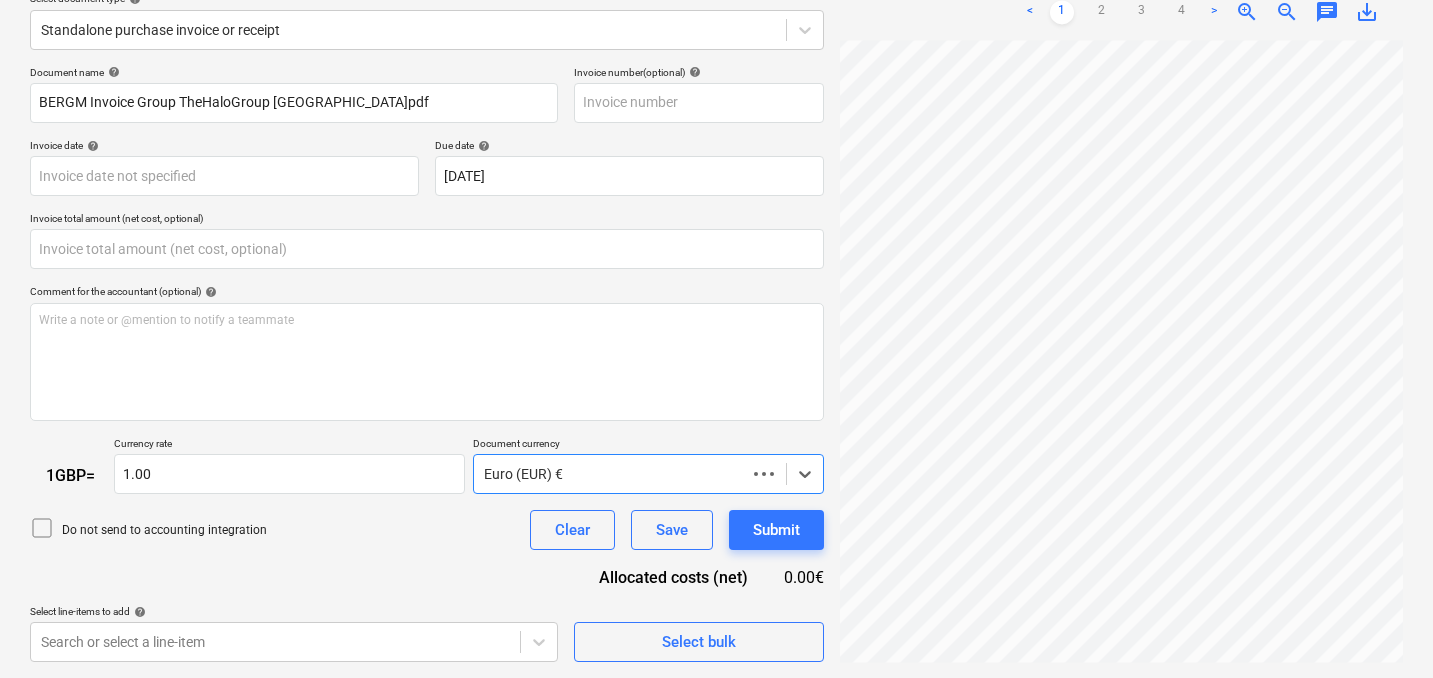 scroll, scrollTop: 245, scrollLeft: 0, axis: vertical 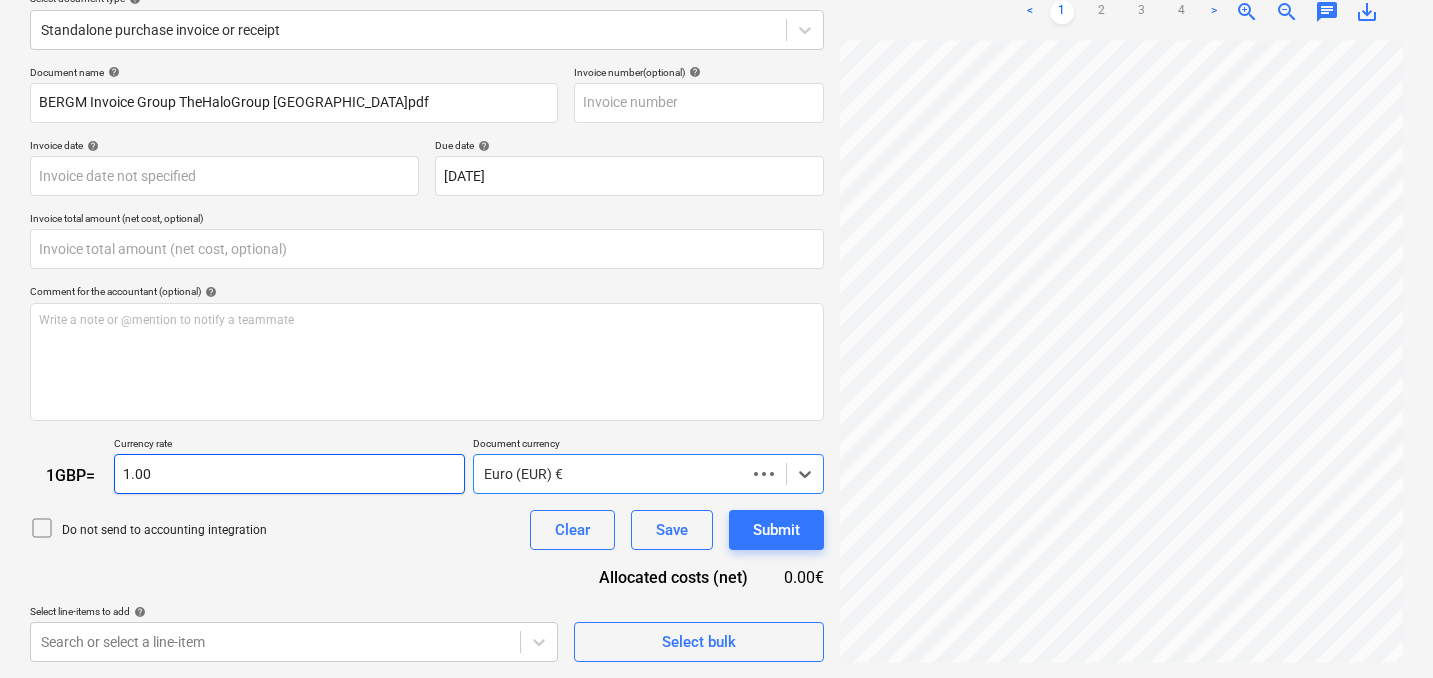 type on "1.17" 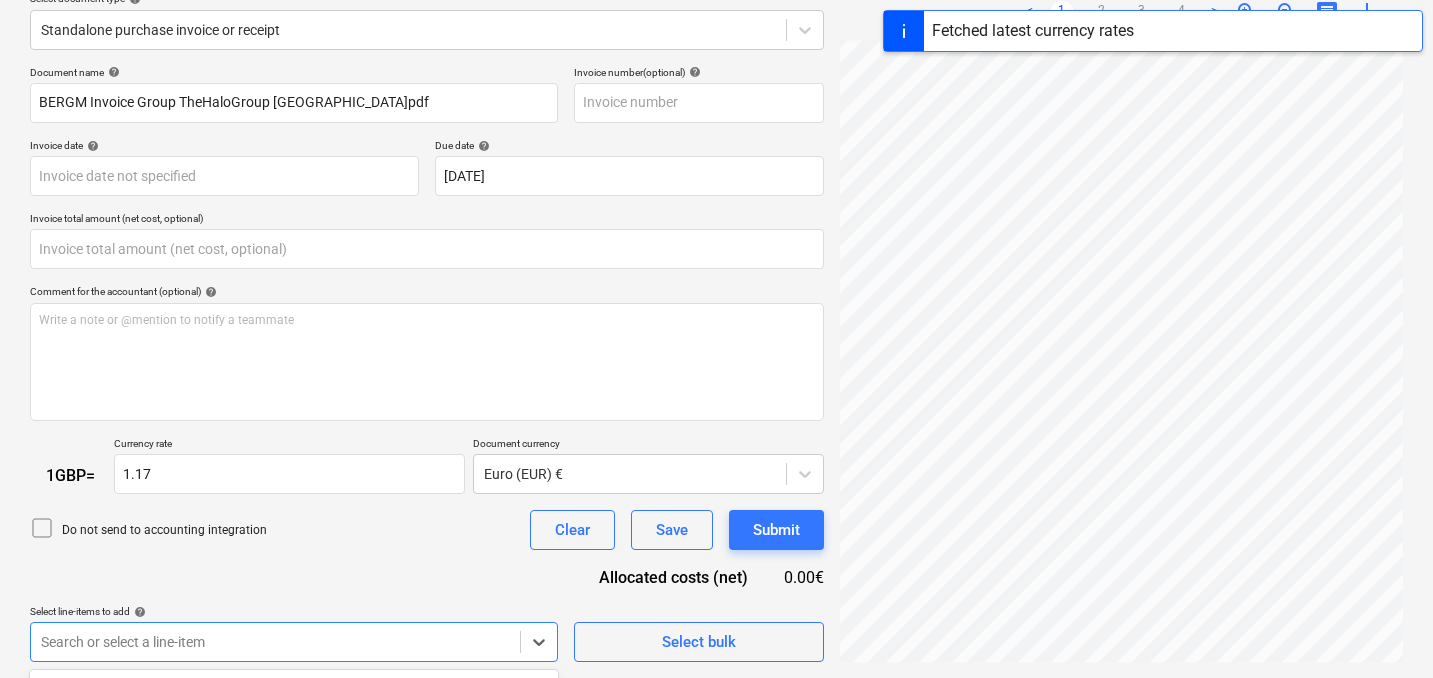 scroll, scrollTop: 537, scrollLeft: 0, axis: vertical 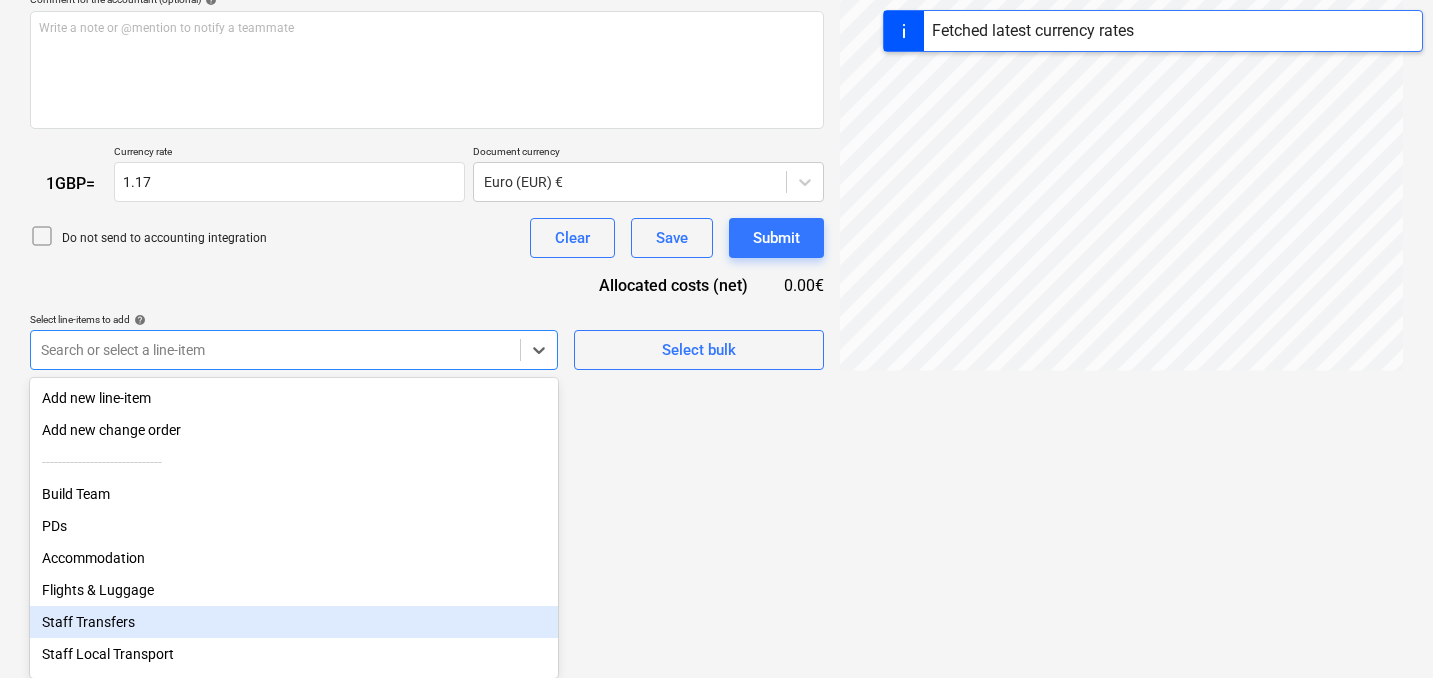click on "Sales 4 Projects Contacts Company Consolidated Invoices Inbox 9+ Approvals format_size keyboard_arrow_down help search Search notifications 4 keyboard_arrow_down S. Dionis keyboard_arrow_down FE Gaming - Berlin - 2025 Budget 3 Client contract Valuations Purchase orders Work orders Costs Income Cash flow Files 3 Analytics Settings Create new document Select company Total   Add new company Select document type help Standalone purchase invoice or receipt Document name help BERGM Invoice Group TheHaloGroup UK.pdf Invoice number  (optional) help Invoice date help Press the down arrow key to interact with the calendar and
select a date. Press the question mark key to get the keyboard shortcuts for changing dates. Due date help 04 Jul 2025 04.07.2025 Press the down arrow key to interact with the calendar and
select a date. Press the question mark key to get the keyboard shortcuts for changing dates. Invoice total amount (net cost, optional) Comment for the accountant (optional) help ﻿ 1  GBP  = 1.17 Save" at bounding box center (716, -198) 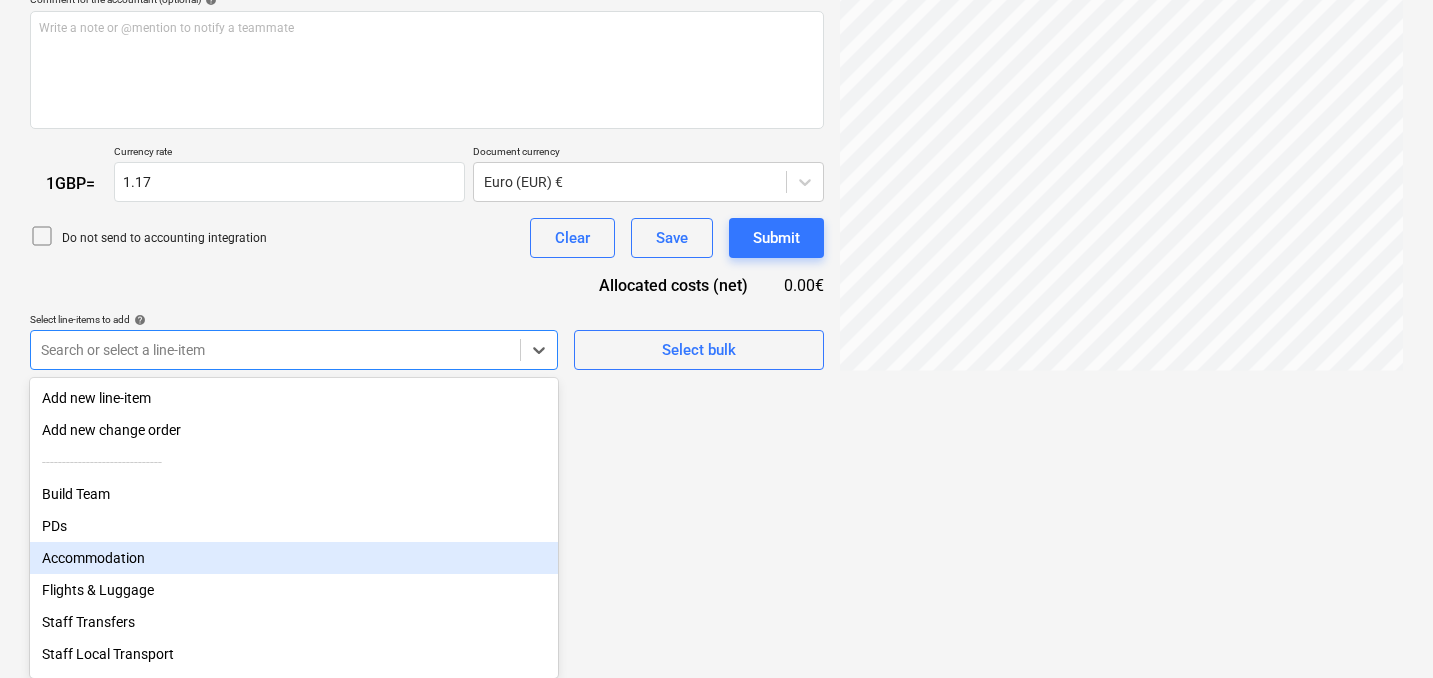 click on "Accommodation" at bounding box center (294, 558) 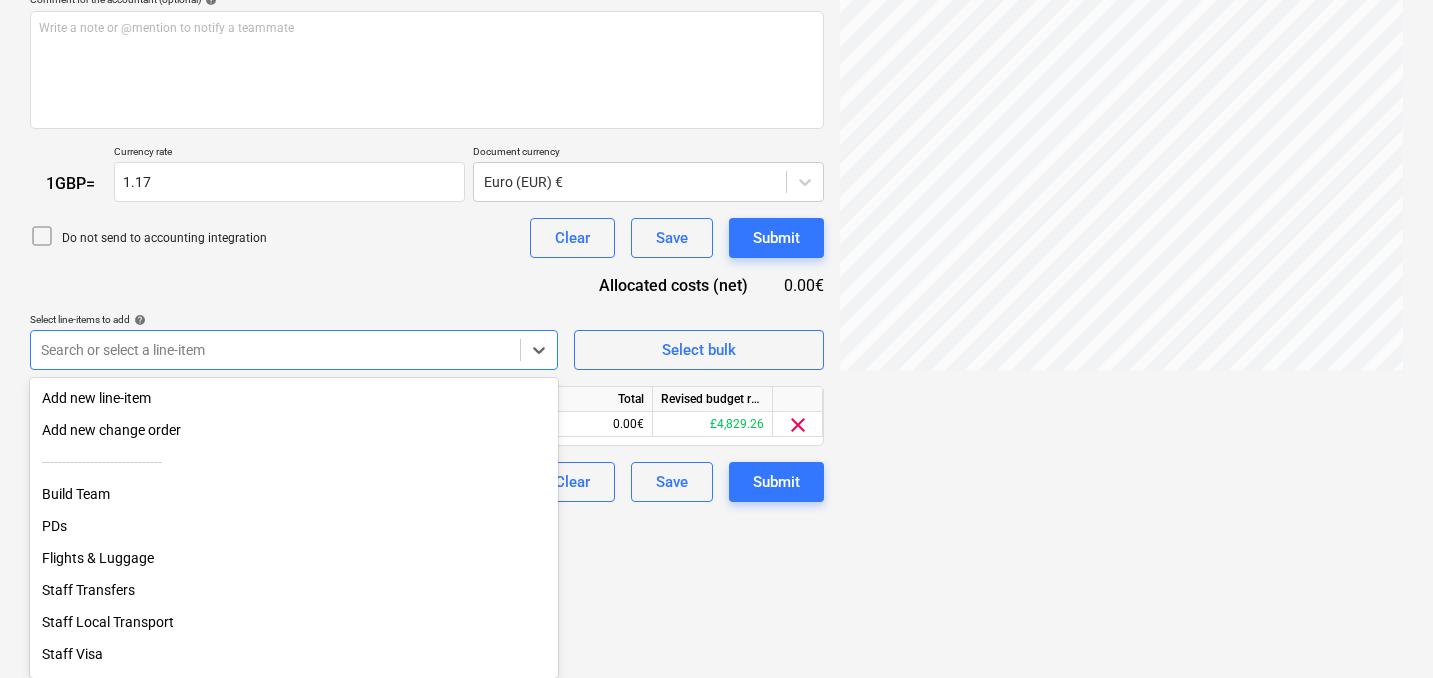 scroll, scrollTop: 235, scrollLeft: 43, axis: both 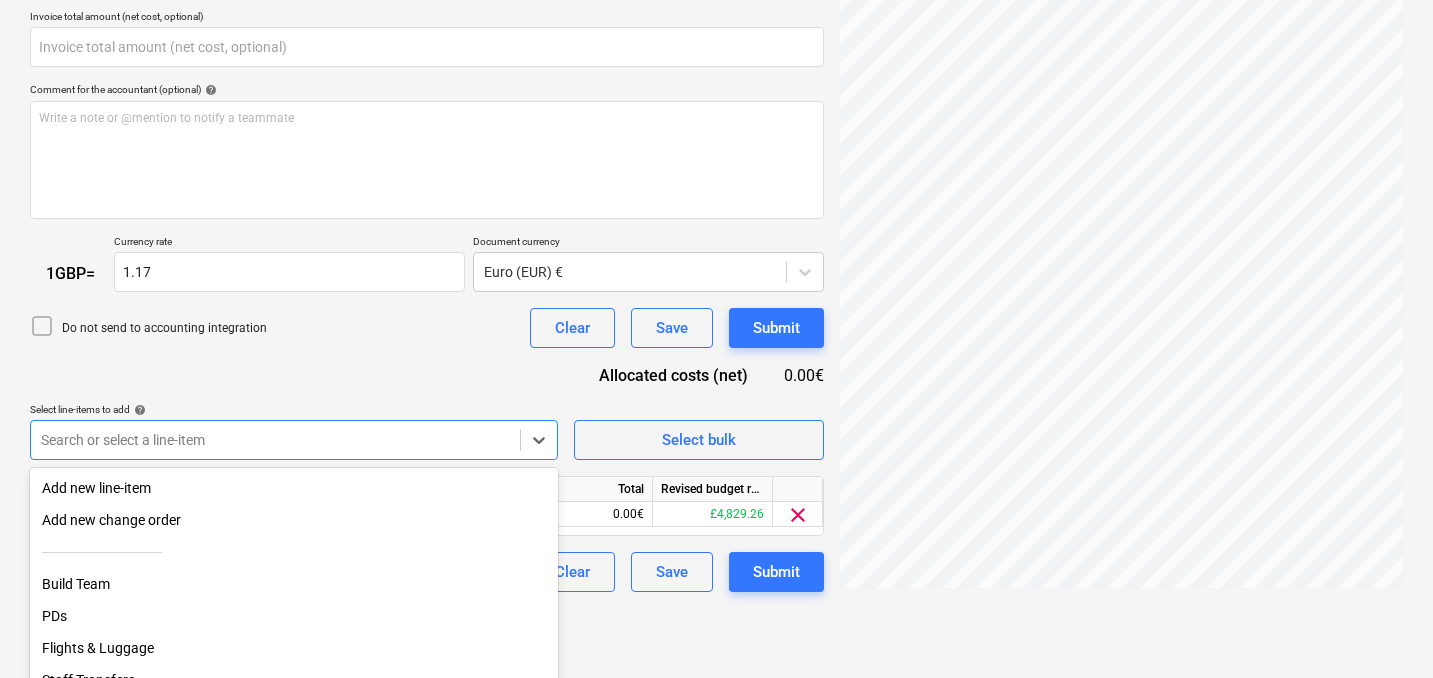 click on "Document name help BERGM Invoice Group TheHaloGroup UK.pdf Invoice number  (optional) help Invoice date help Press the down arrow key to interact with the calendar and
select a date. Press the question mark key to get the keyboard shortcuts for changing dates. Due date help 04 Jul 2025 04.07.2025 Press the down arrow key to interact with the calendar and
select a date. Press the question mark key to get the keyboard shortcuts for changing dates. Invoice total amount (net cost, optional) Comment for the accountant (optional) help Write a note or @mention to notify a teammate ﻿ 1  GBP  = Currency rate 1.17 Document currency Euro (EUR) € Do not send to accounting integration Clear Save Submit Allocated costs (net) 0.00€ Select line-items to add help option   Accommodation, selected. option   PDs focused, 0 of 16. 16 results available. Use Up and Down to choose options, press Enter to select the currently focused option, press Escape to exit the menu, press Tab to select the option and exit the menu." at bounding box center (427, 228) 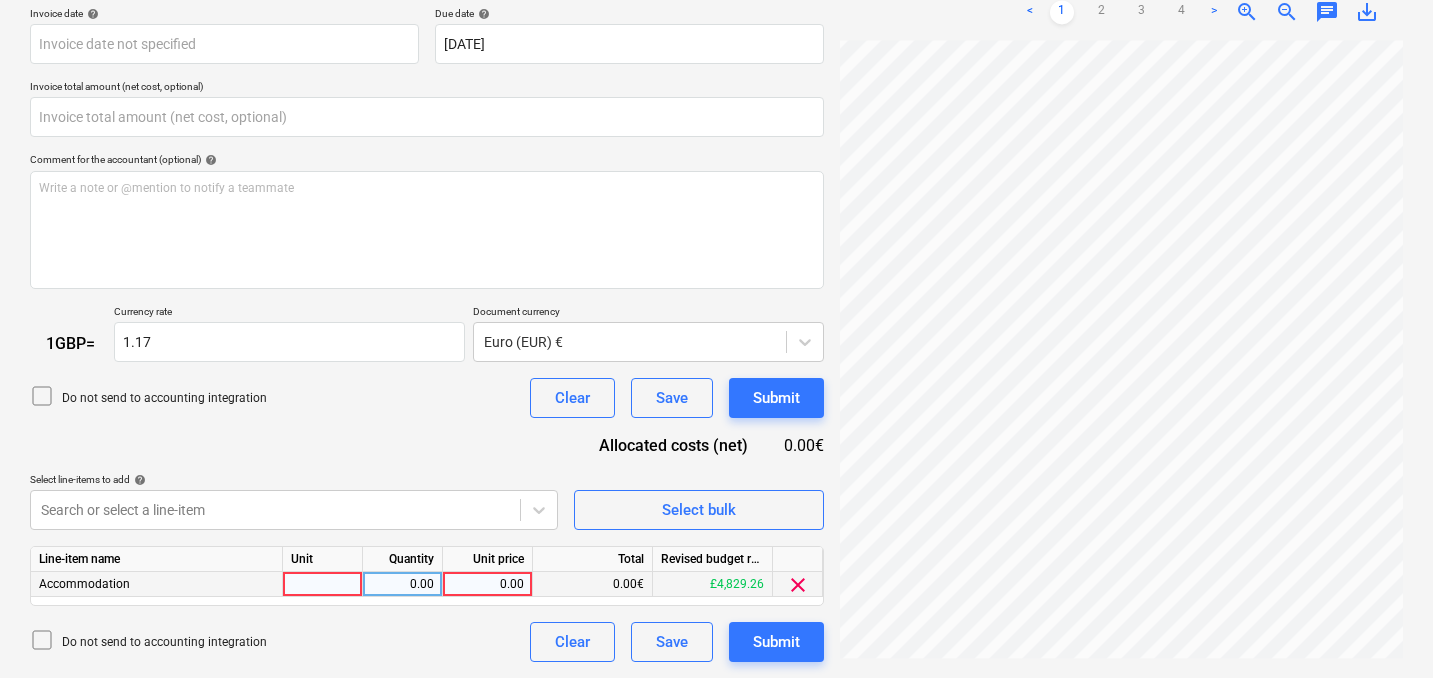 click at bounding box center [323, 584] 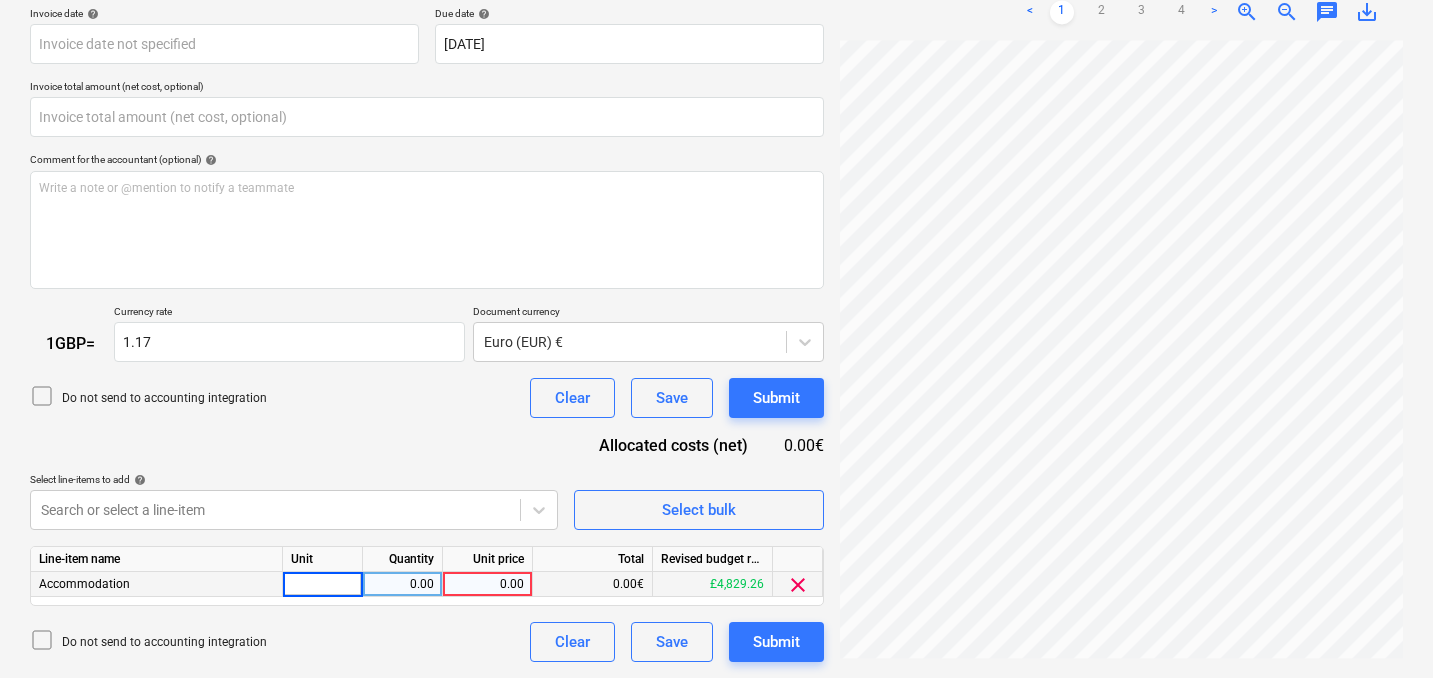 type on "1" 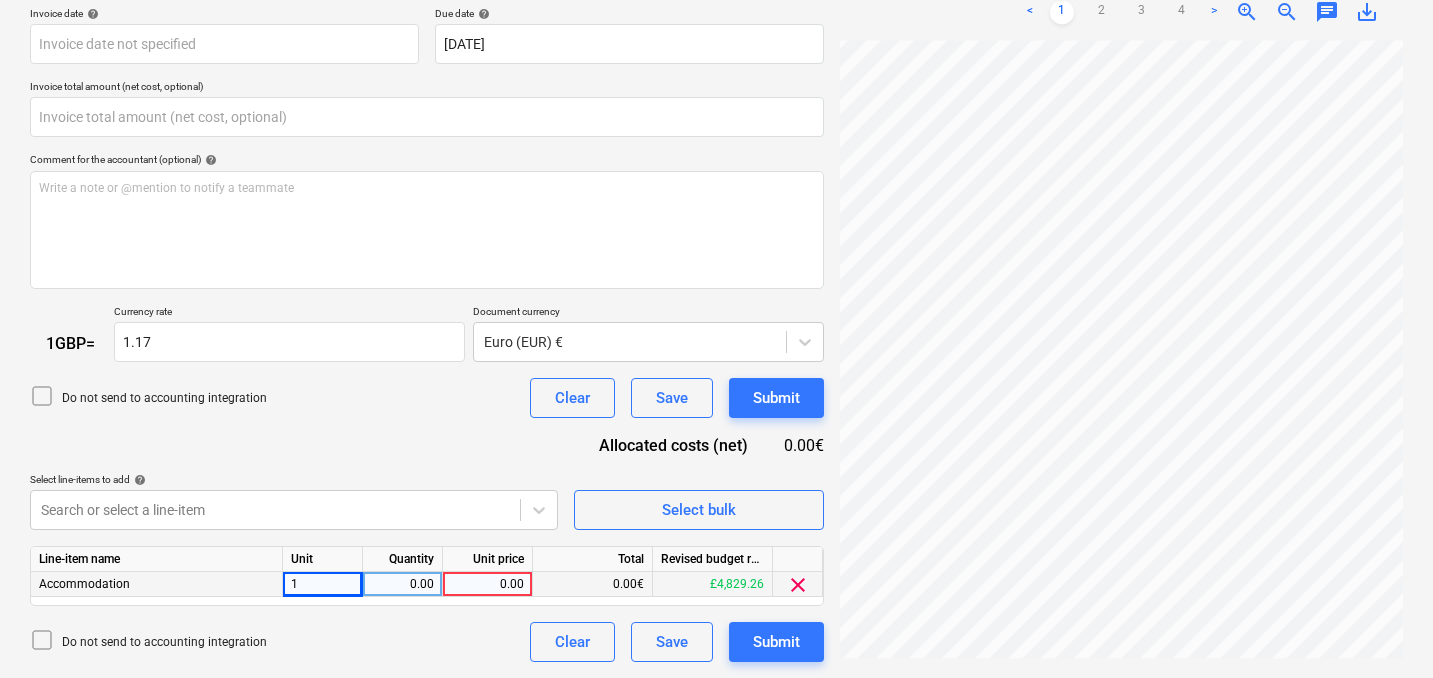 click on "0.00" at bounding box center (402, 584) 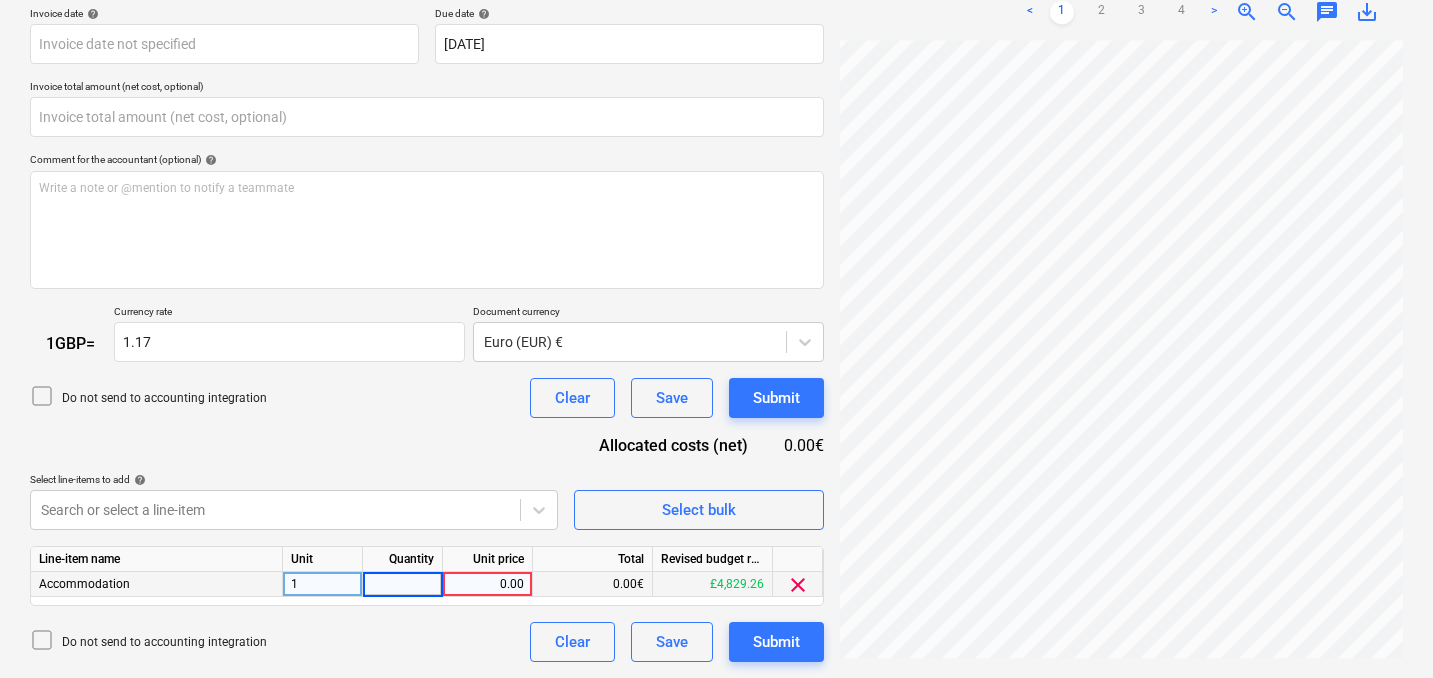 type on "1" 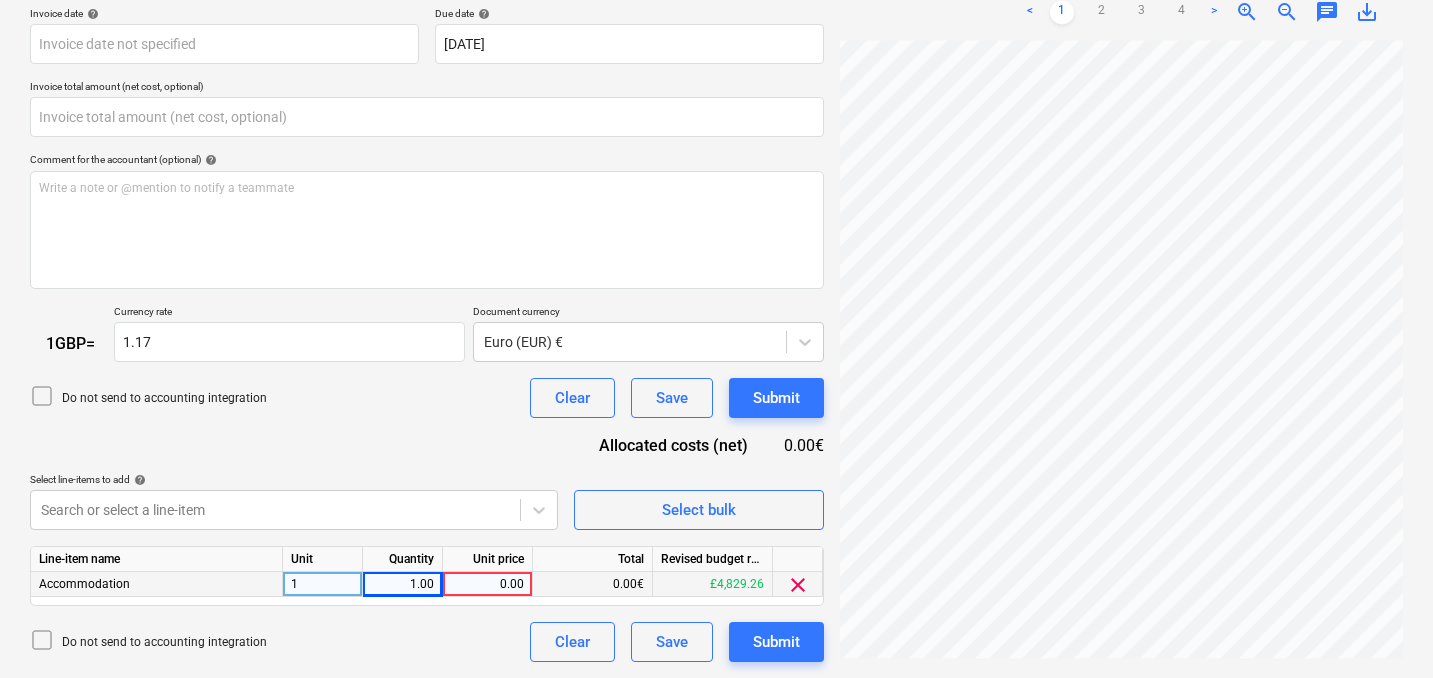 click on "0.00" at bounding box center (487, 584) 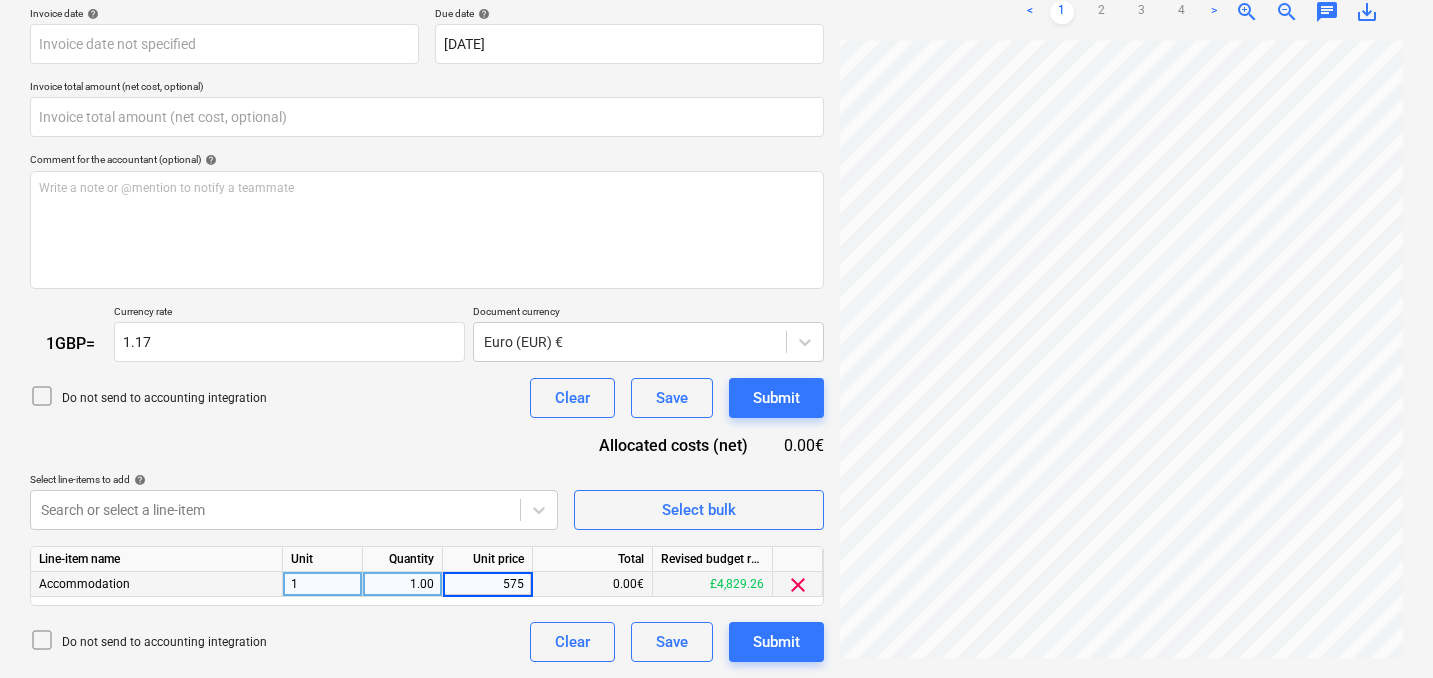 type on "5757" 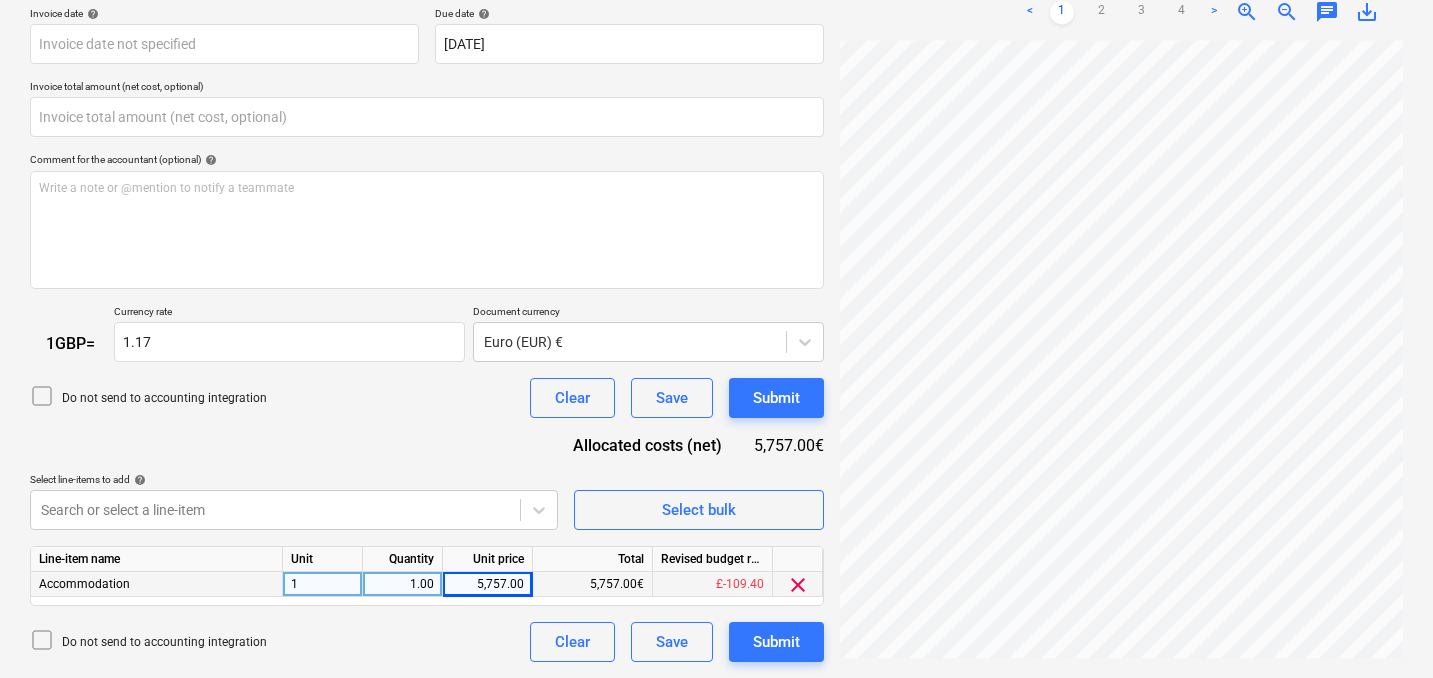 click on "5,757.00" at bounding box center (487, 584) 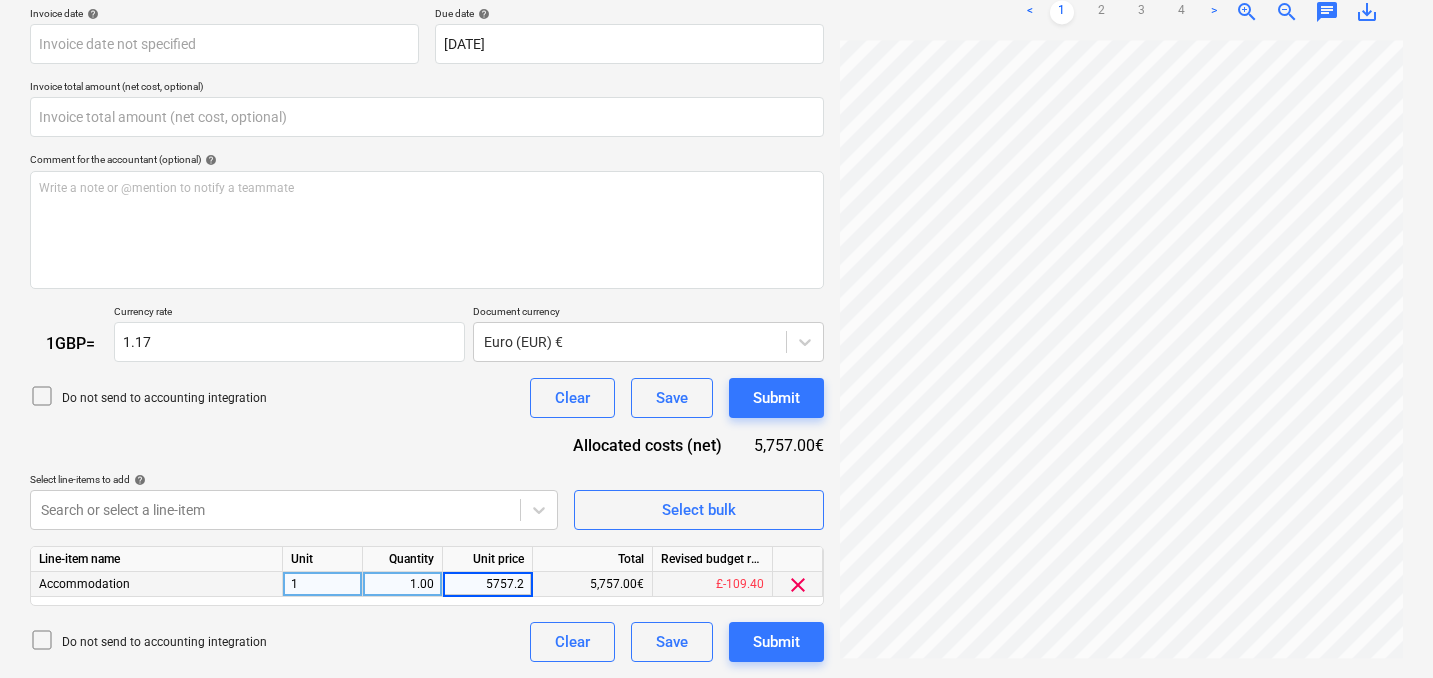 type on "5757.20" 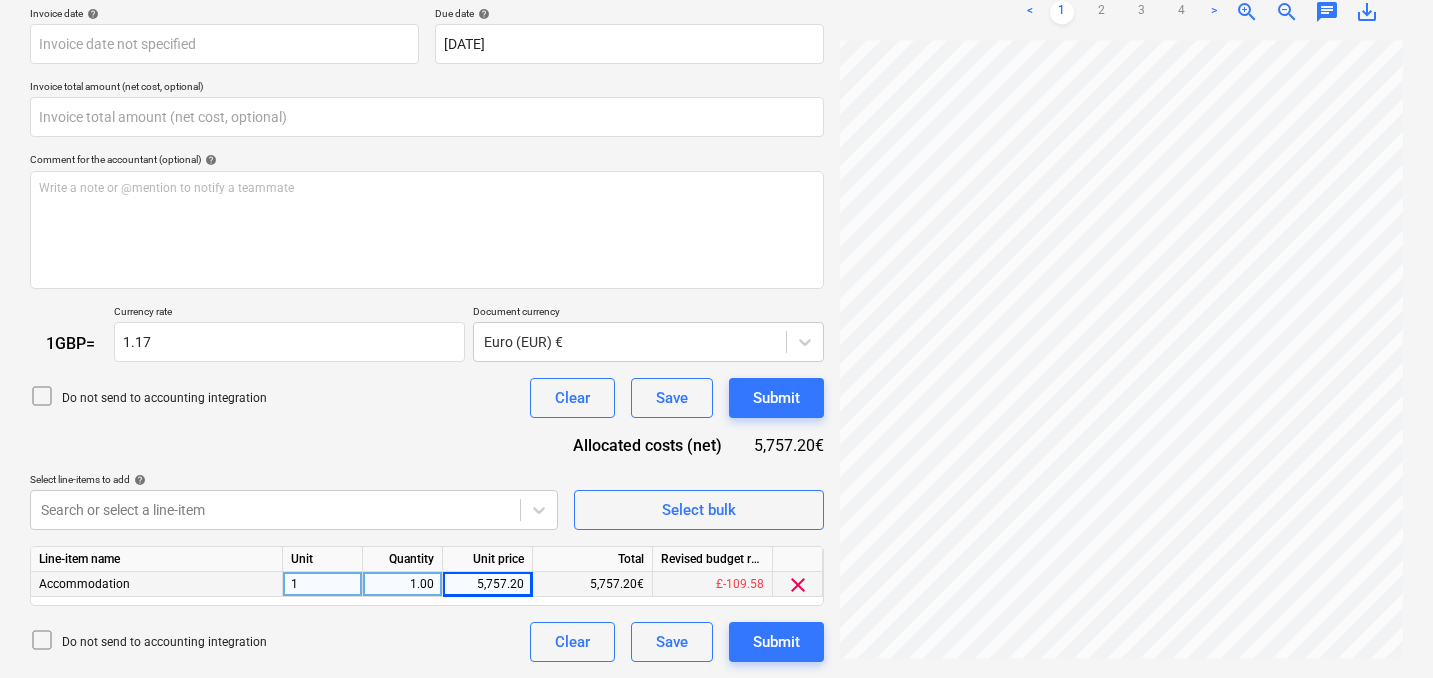 click on "Document name help BERGM Invoice Group TheHaloGroup UK.pdf Invoice number  (optional) help Invoice date help Press the down arrow key to interact with the calendar and
select a date. Press the question mark key to get the keyboard shortcuts for changing dates. Due date help 04 Jul 2025 04.07.2025 Press the down arrow key to interact with the calendar and
select a date. Press the question mark key to get the keyboard shortcuts for changing dates. Invoice total amount (net cost, optional) Comment for the accountant (optional) help Write a note or @mention to notify a teammate ﻿ 1  GBP  = Currency rate 1.17 Document currency Euro (EUR) € Do not send to accounting integration Clear Save Submit Allocated costs (net) 5,757.20€ Select line-items to add help Search or select a line-item Select bulk Line-item name Unit Quantity Unit price Total Revised budget remaining  Accommodation 1 1.00 5,757.20 5,757.20€ £-109.58 clear Do not send to accounting integration Clear Save Submit" at bounding box center [427, 298] 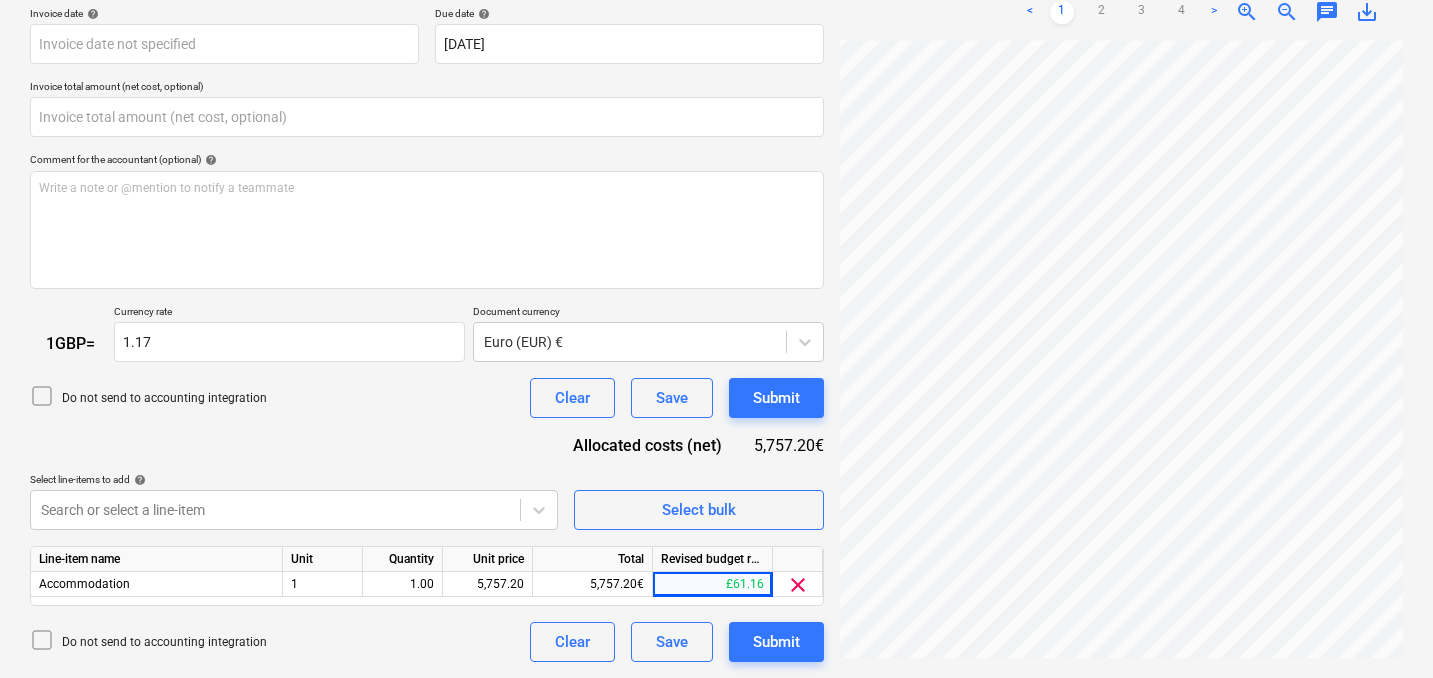 click on "Do not send to accounting integration Clear Save Submit" at bounding box center (427, 398) 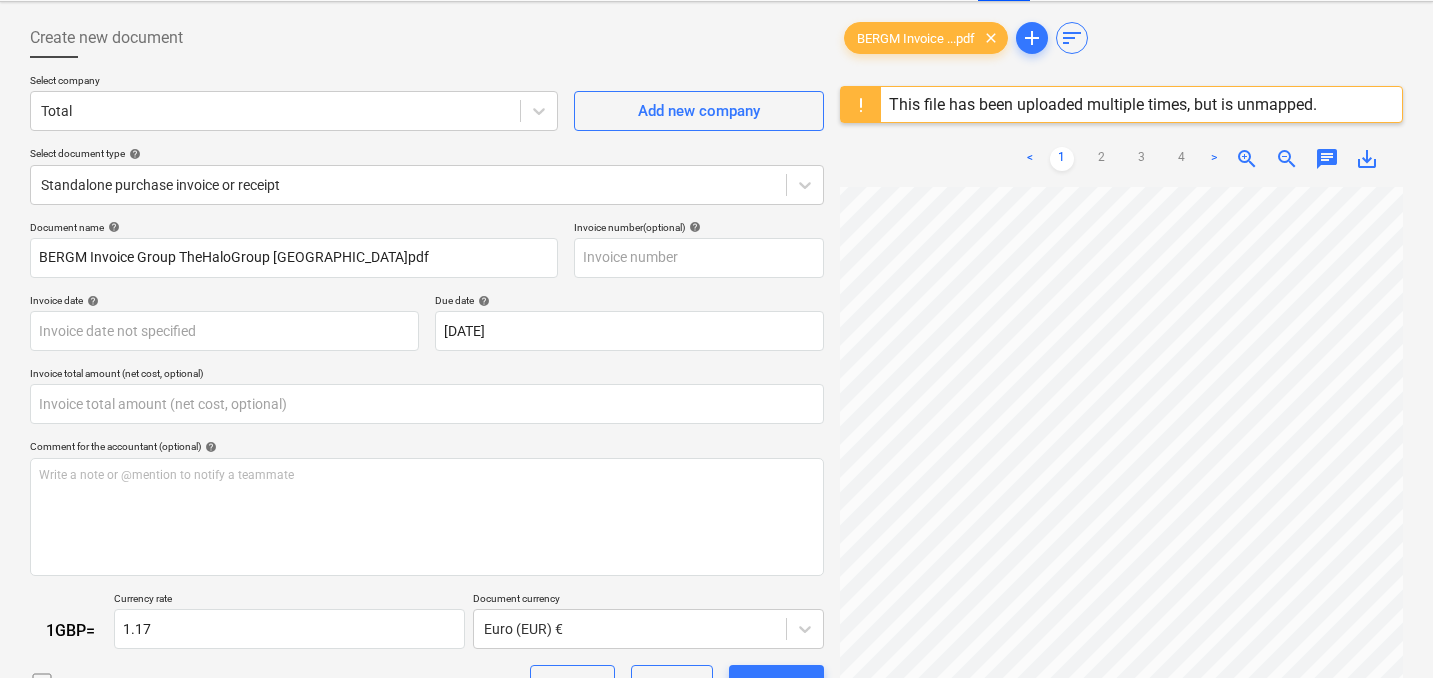 scroll, scrollTop: 21, scrollLeft: 0, axis: vertical 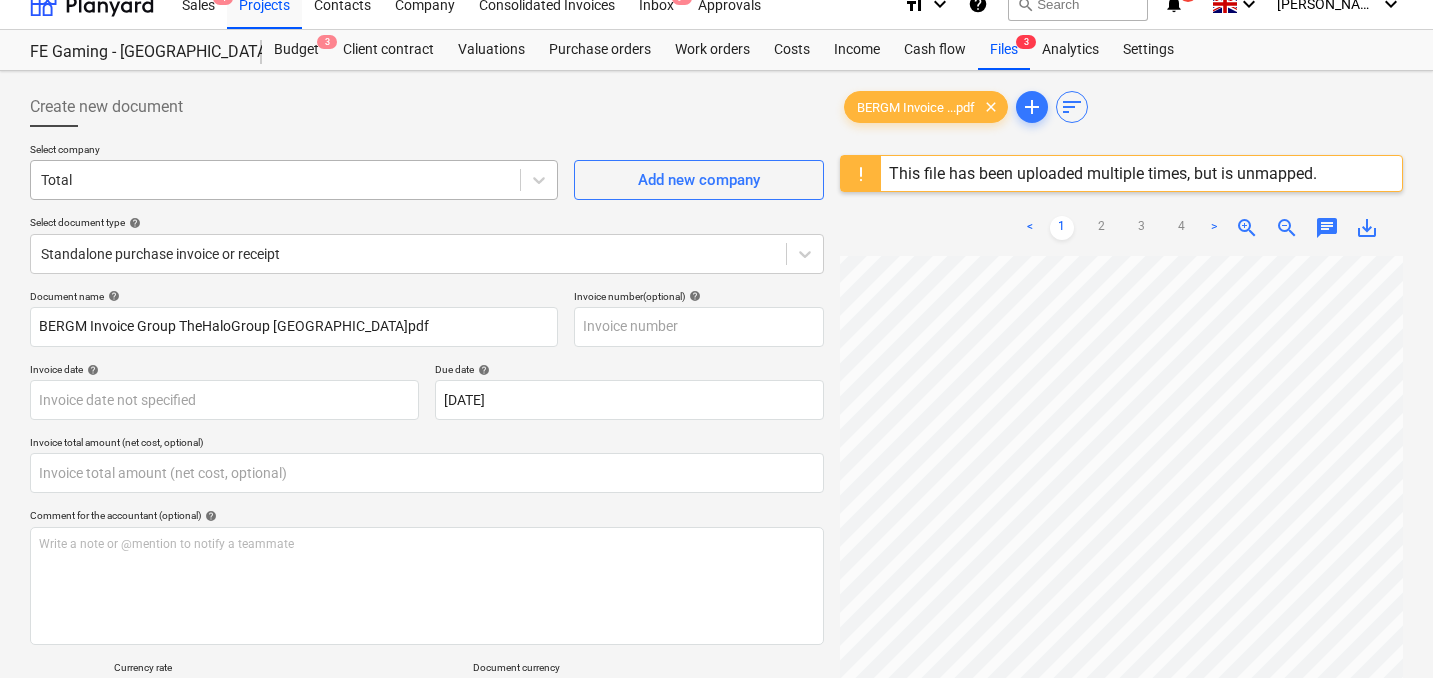 click on "Total" at bounding box center (275, 180) 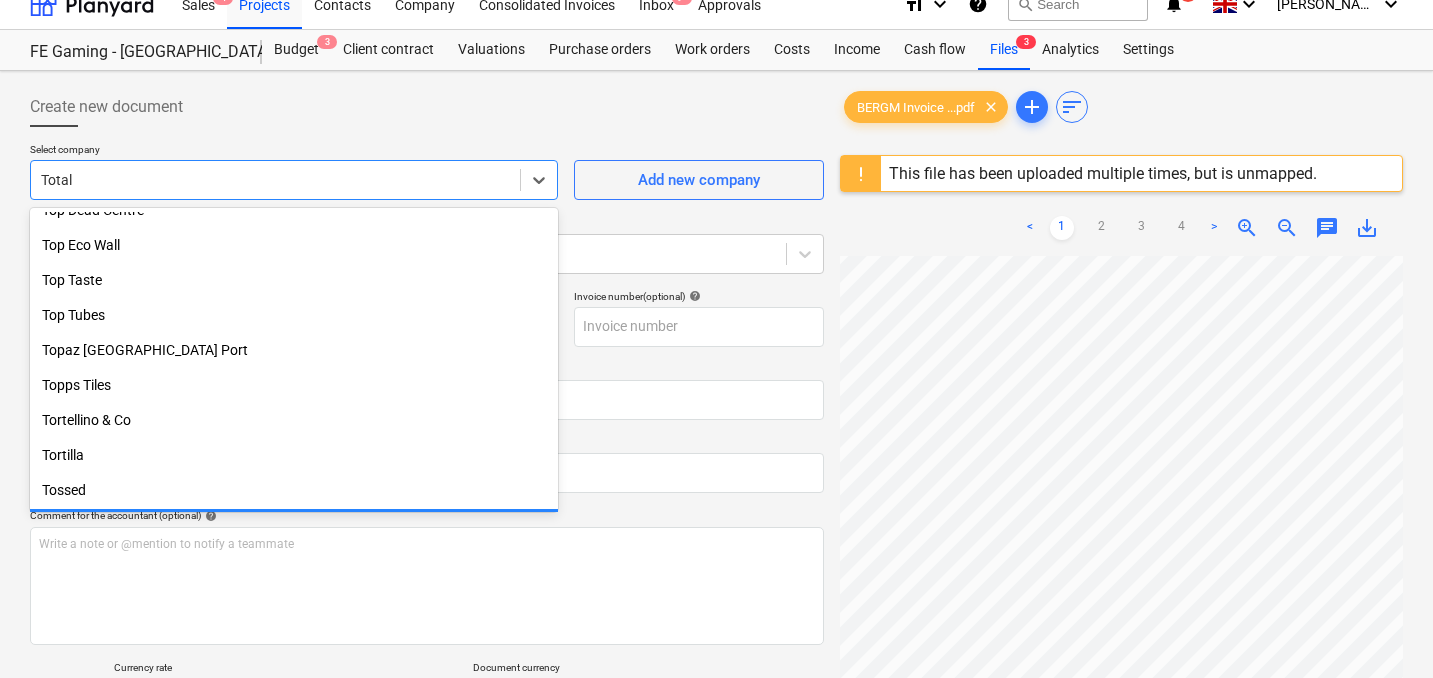 scroll, scrollTop: 135254, scrollLeft: 0, axis: vertical 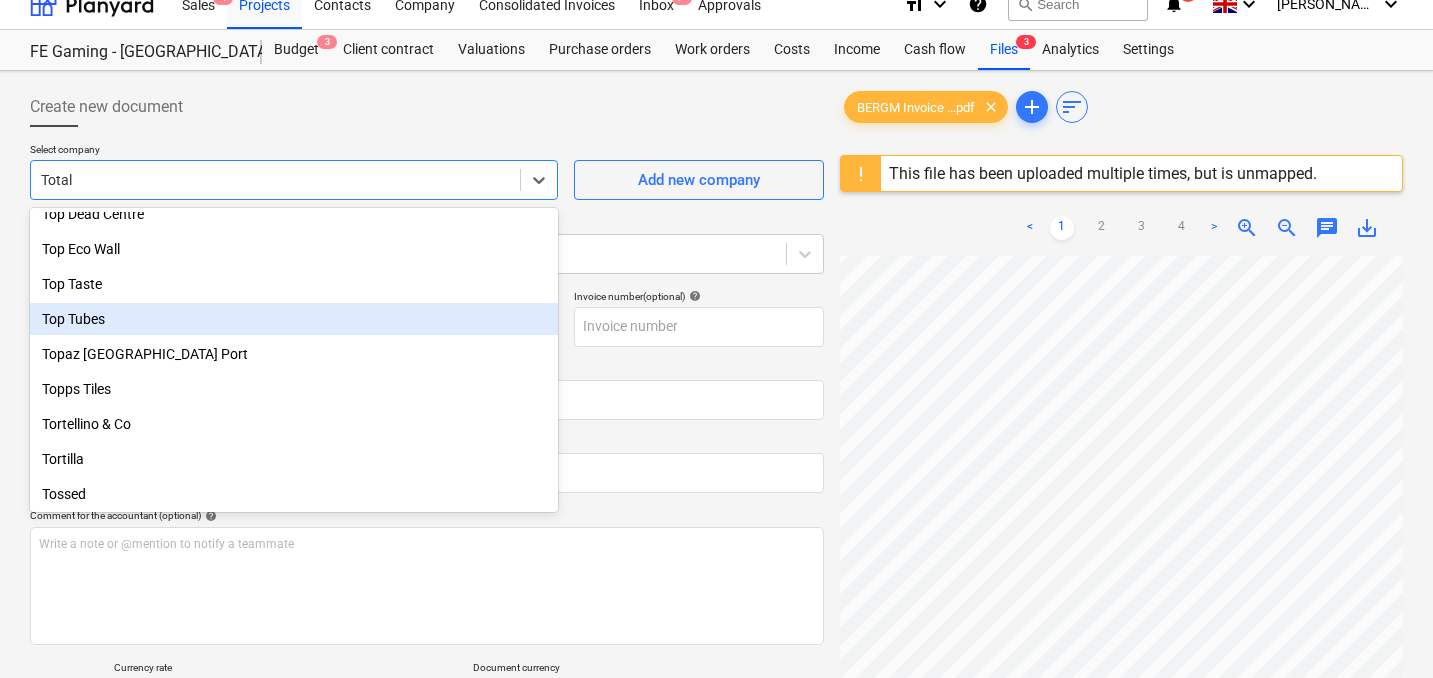 click at bounding box center [275, 180] 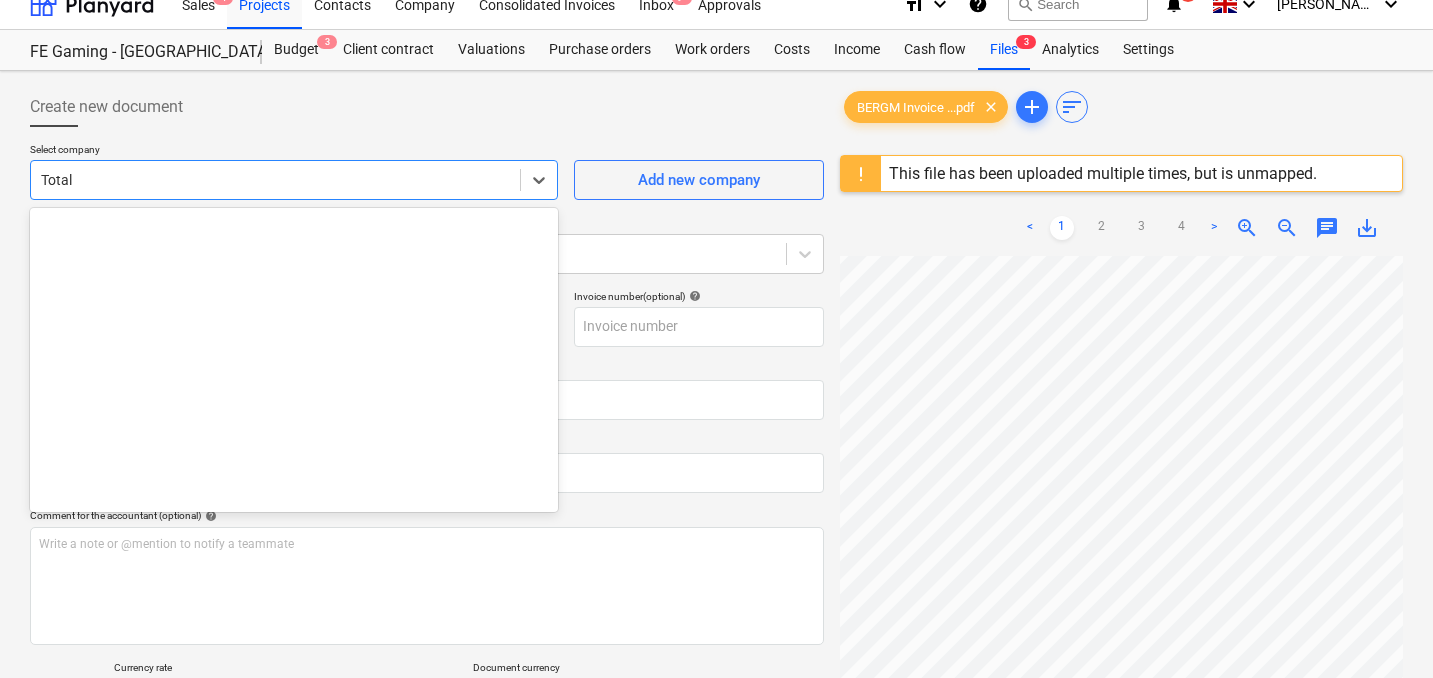 click at bounding box center (275, 180) 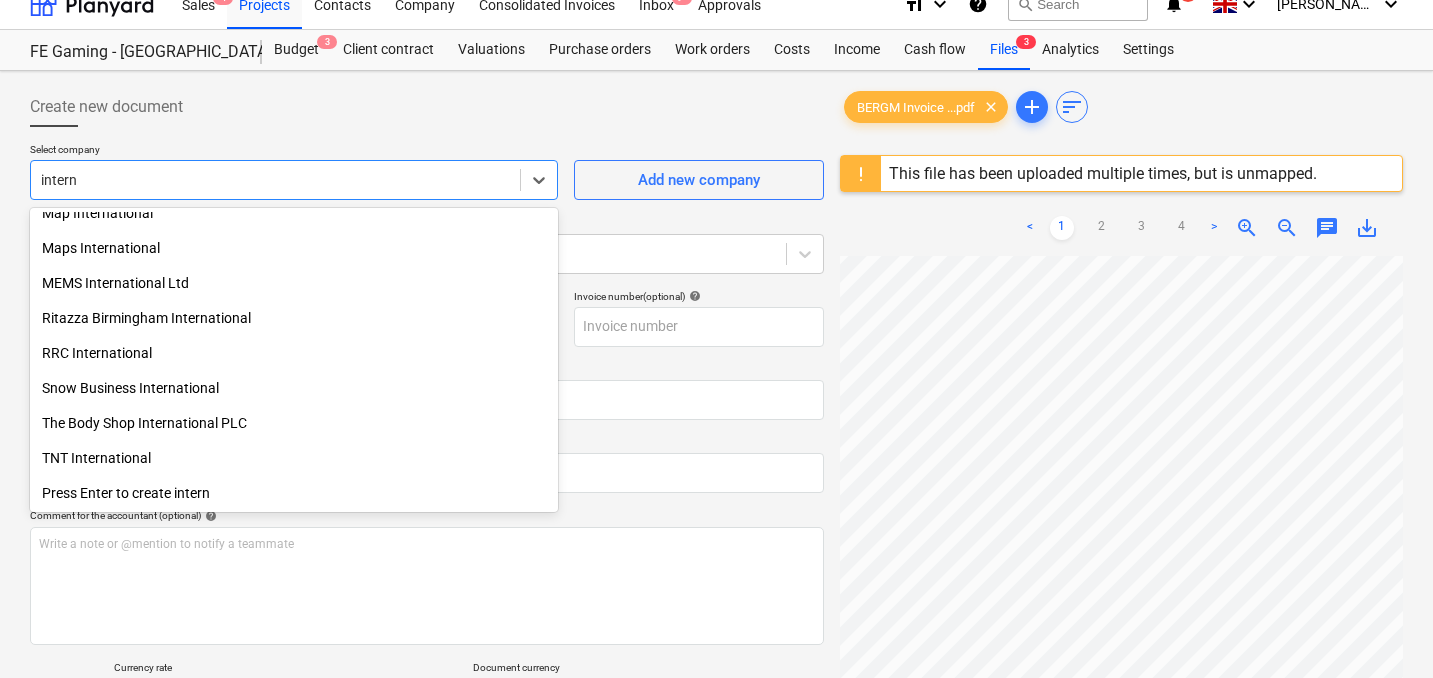 scroll, scrollTop: 505, scrollLeft: 0, axis: vertical 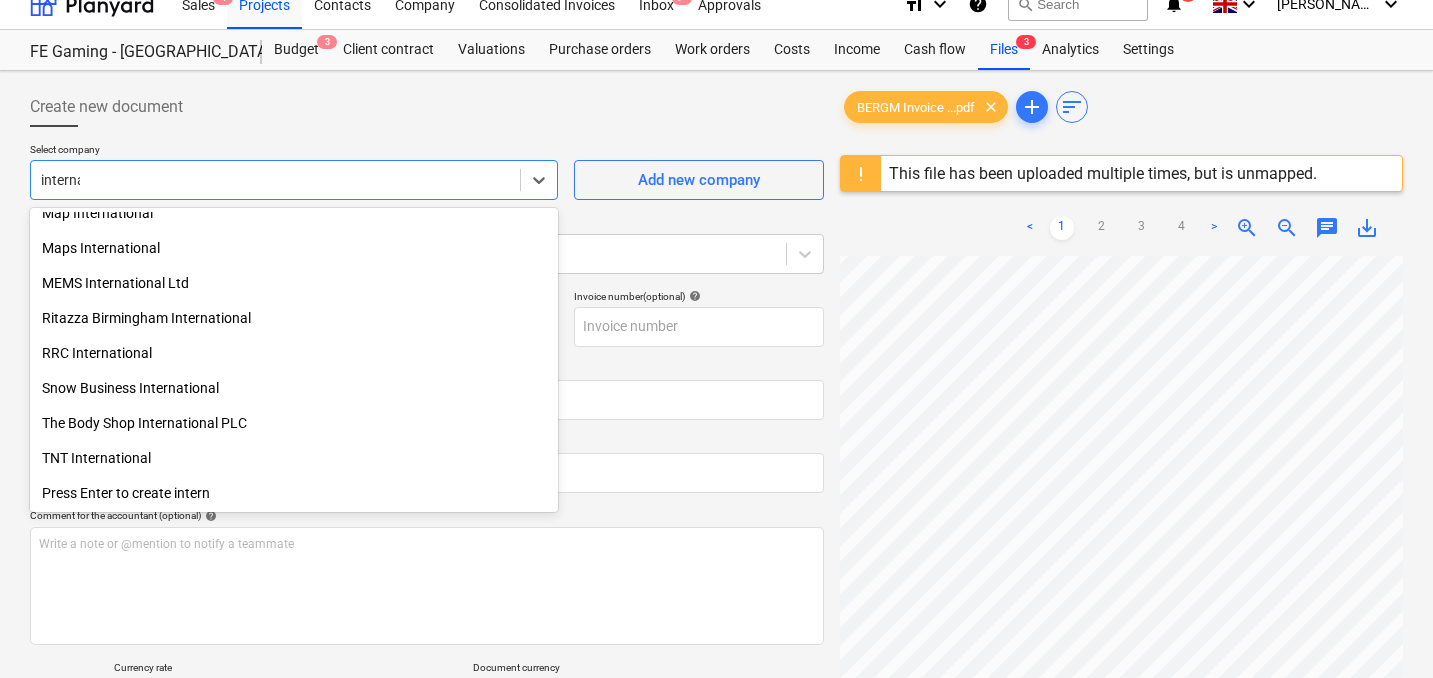 type on "internal" 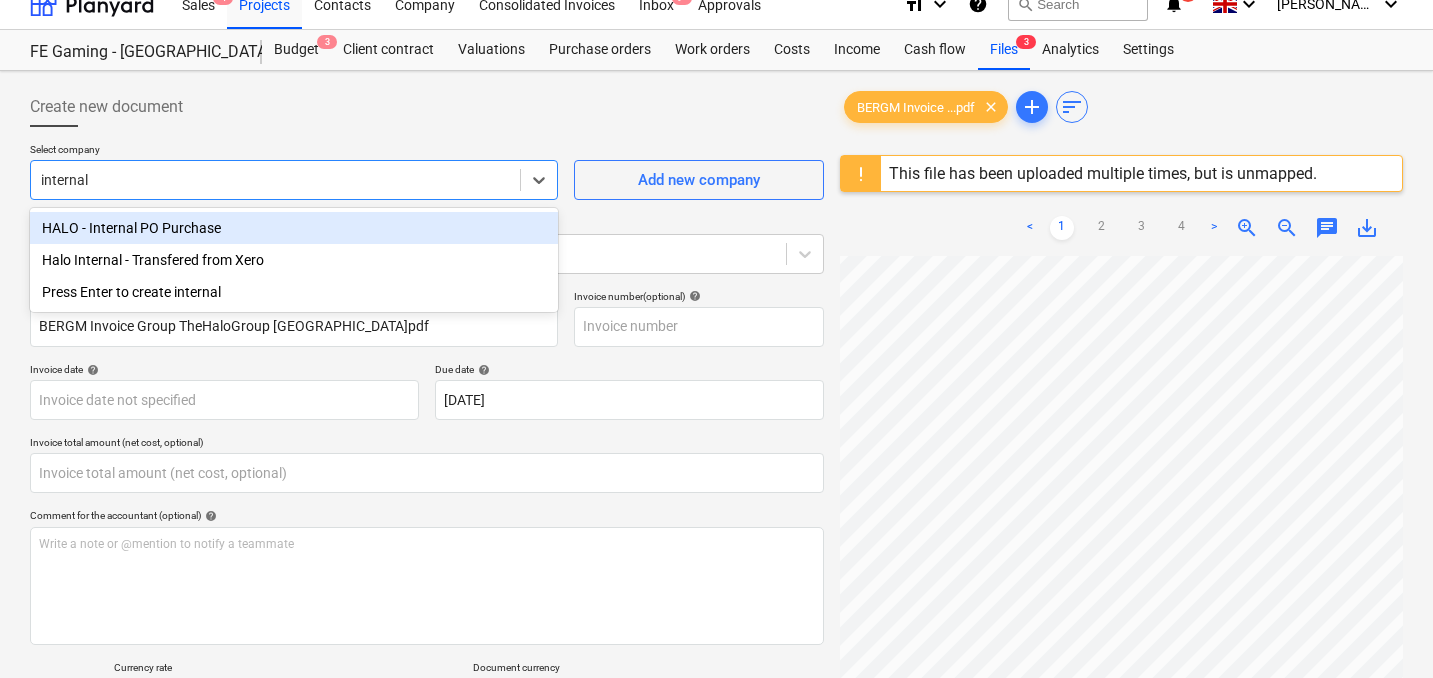 click on "HALO - Internal PO Purchase" at bounding box center (294, 228) 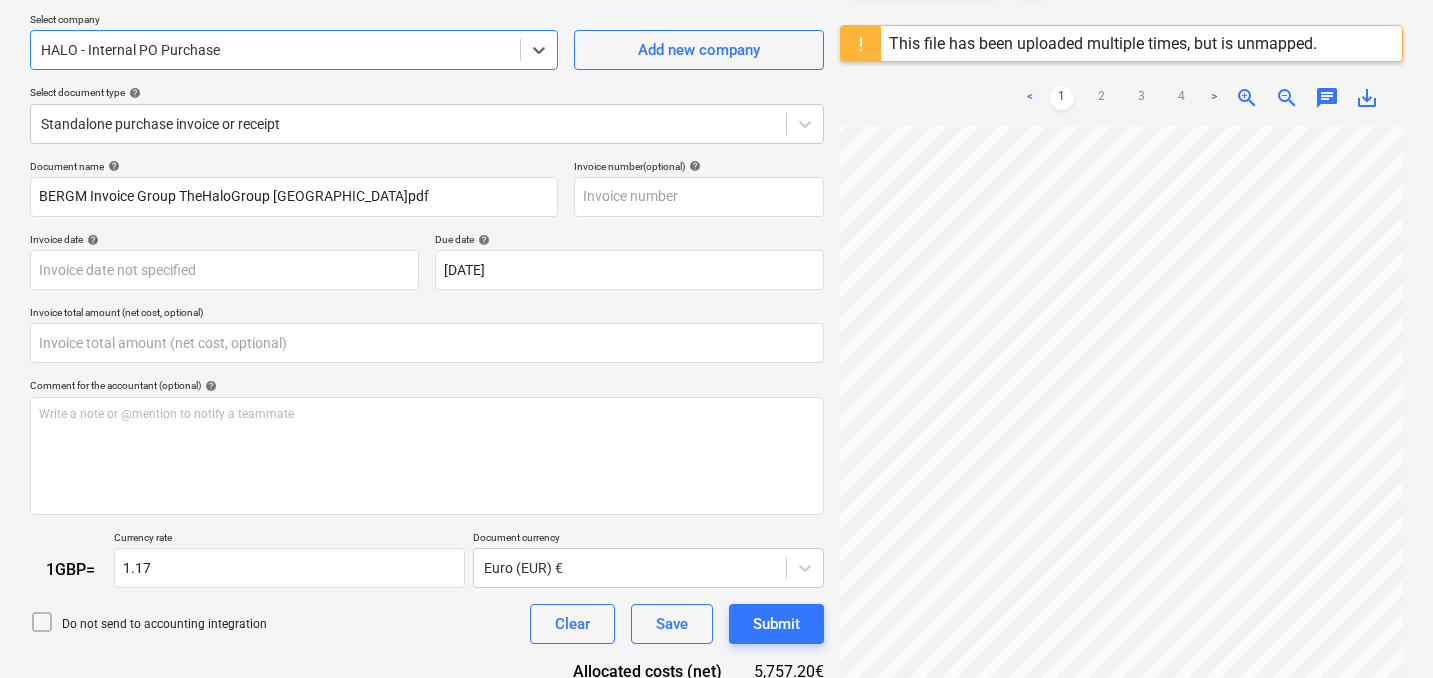 scroll, scrollTop: 155, scrollLeft: 0, axis: vertical 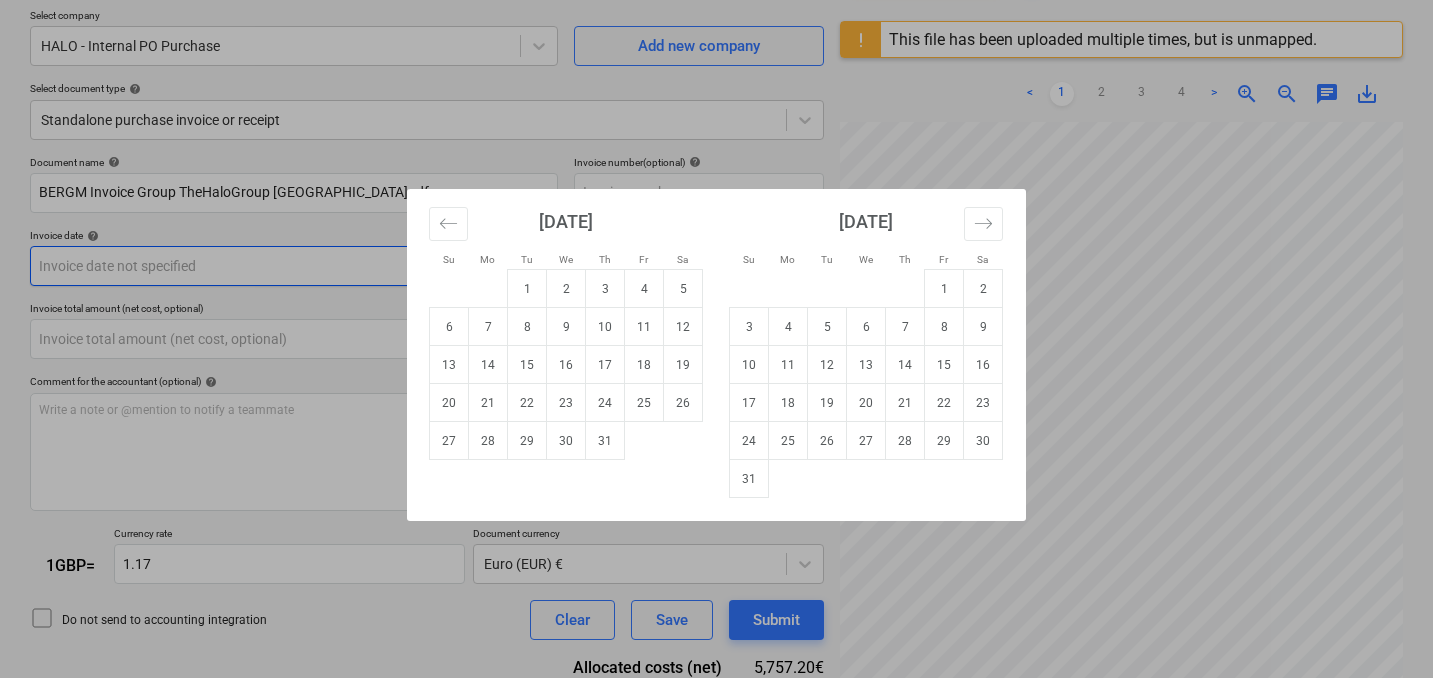 click on "Sales 4 Projects Contacts Company Consolidated Invoices Inbox 9+ Approvals format_size keyboard_arrow_down help search Search notifications 4 keyboard_arrow_down S. Dionis keyboard_arrow_down FE Gaming - Berlin - 2025 Budget 3 Client contract Valuations Purchase orders Work orders Costs Income Cash flow Files 3 Analytics Settings Create new document Select company HALO - Internal PO Purchase   Add new company Select document type help Standalone purchase invoice or receipt Document name help BERGM Invoice Group TheHaloGroup UK.pdf Invoice number  (optional) help Invoice date help Press the down arrow key to interact with the calendar and
select a date. Press the question mark key to get the keyboard shortcuts for changing dates. Due date help 04 Jul 2025 04.07.2025 Press the down arrow key to interact with the calendar and
select a date. Press the question mark key to get the keyboard shortcuts for changing dates. Invoice total amount (net cost, optional) Comment for the accountant (optional) help 1" at bounding box center (716, 184) 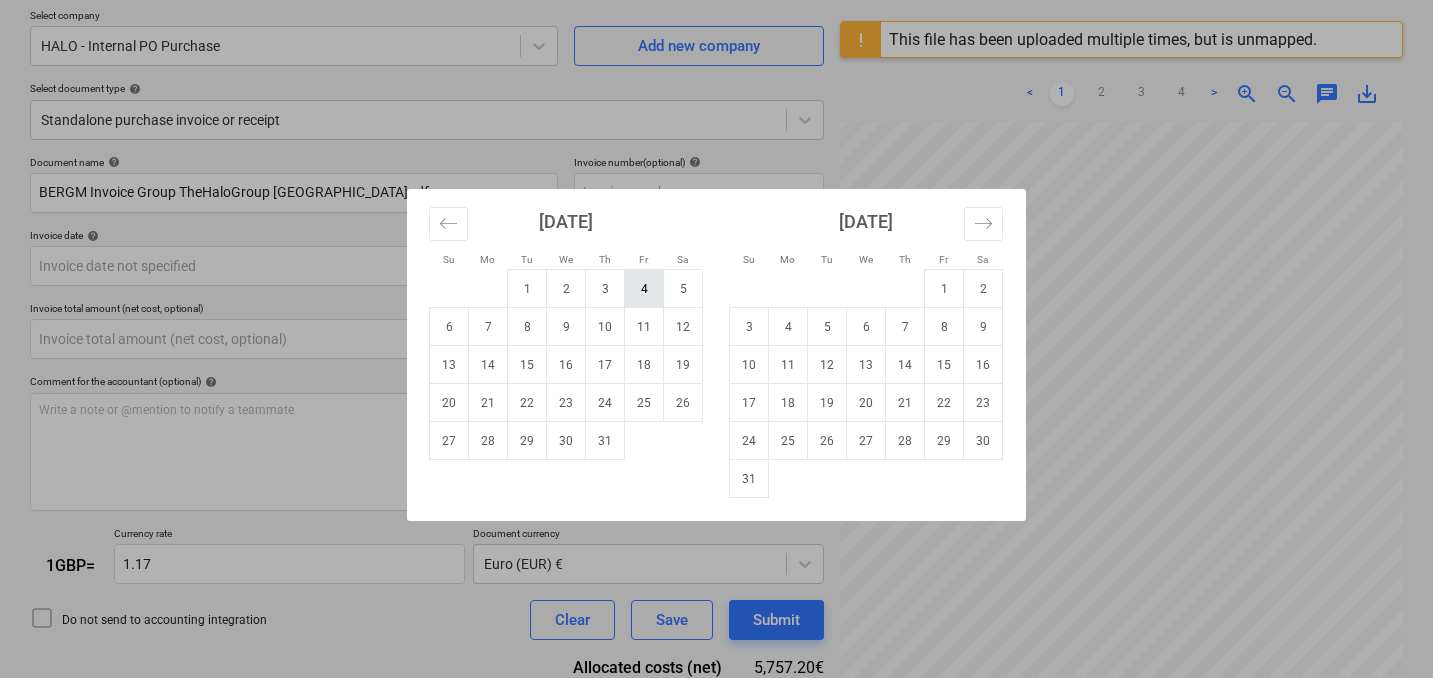 click on "4" at bounding box center [644, 289] 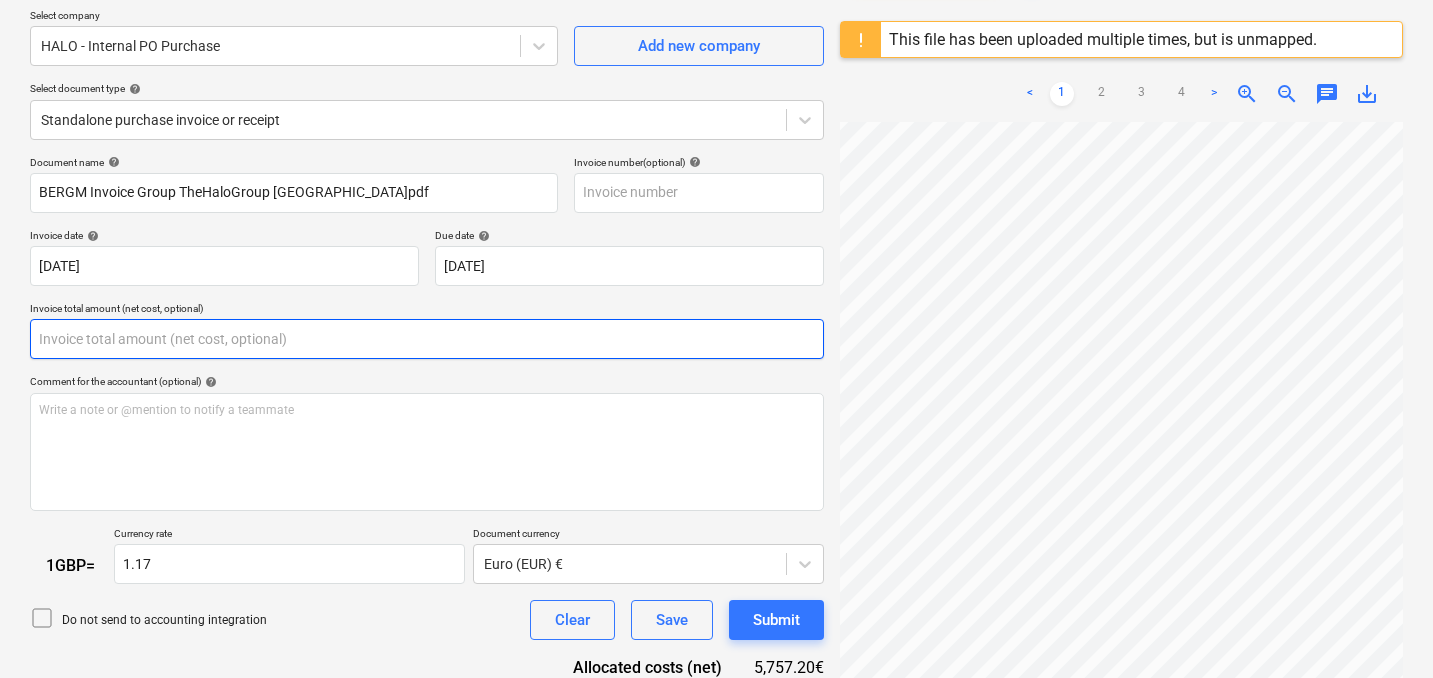 click at bounding box center [427, 339] 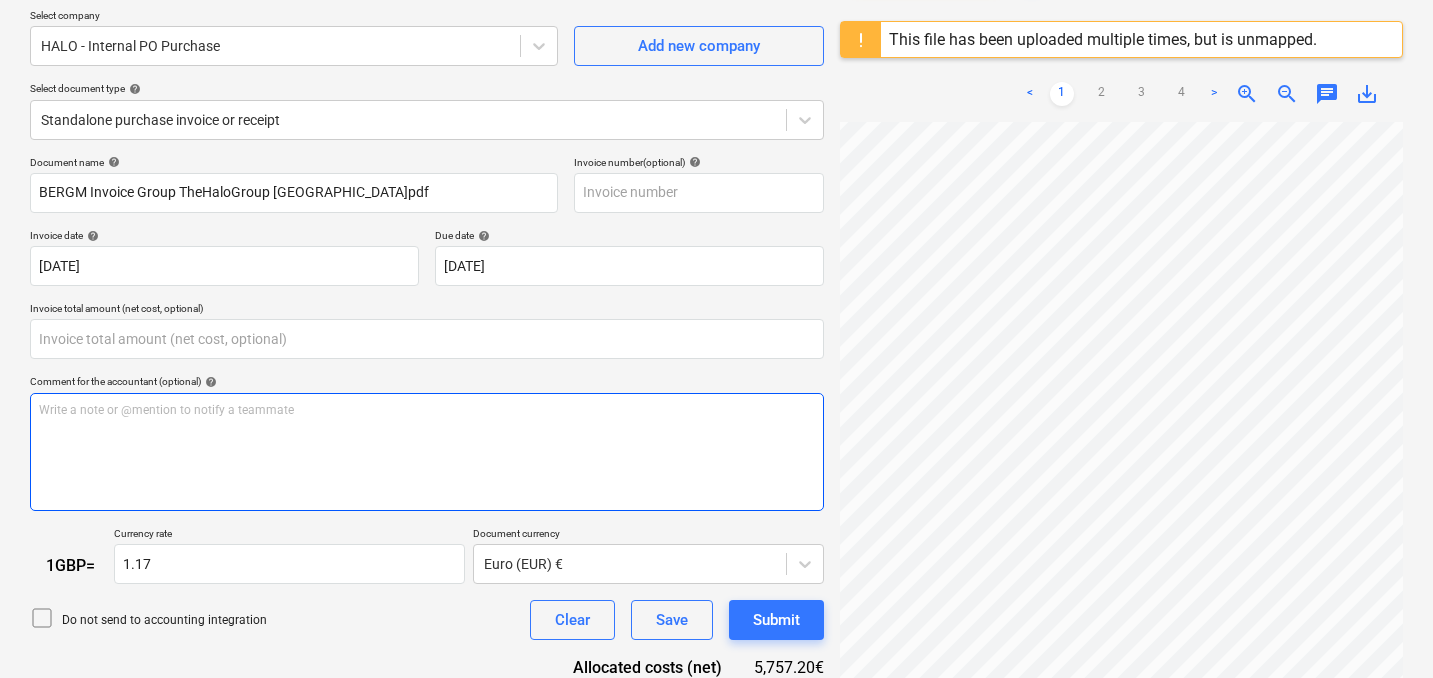 click on "Write a note or @mention to notify a teammate ﻿" at bounding box center (427, 452) 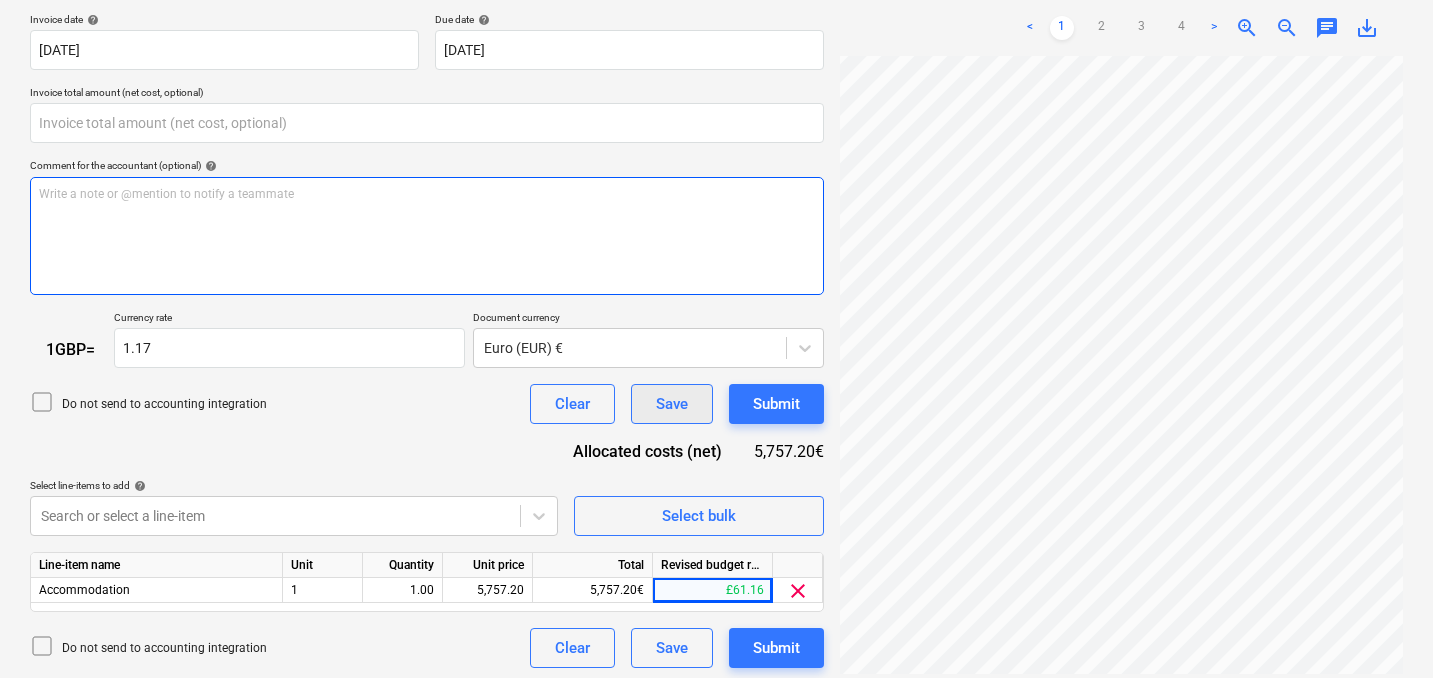scroll, scrollTop: 372, scrollLeft: 0, axis: vertical 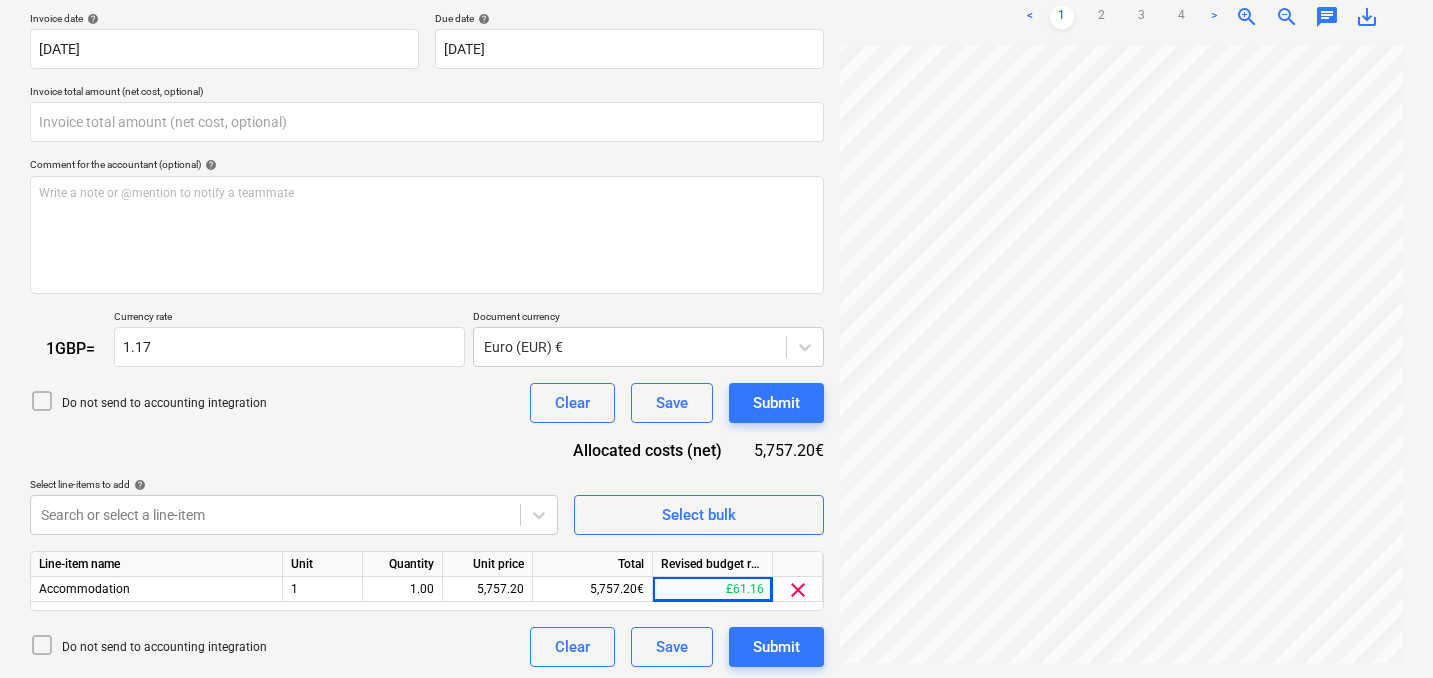 click on "Document name help BERGM Invoice Group TheHaloGroup UK.pdf Invoice number  (optional) help Invoice date help 04 Jul 2025 04.07.2025 Press the down arrow key to interact with the calendar and
select a date. Press the question mark key to get the keyboard shortcuts for changing dates. Due date help 04 Jul 2025 04.07.2025 Press the down arrow key to interact with the calendar and
select a date. Press the question mark key to get the keyboard shortcuts for changing dates. Invoice total amount (net cost, optional) Comment for the accountant (optional) help Write a note or @mention to notify a teammate ﻿ 1  GBP  = Currency rate 1.17 Document currency Euro (EUR) € Do not send to accounting integration Clear Save Submit Allocated costs (net) 5,757.20€ Select line-items to add help Search or select a line-item Select bulk Line-item name Unit Quantity Unit price Total Revised budget remaining  Accommodation 1 1.00 5,757.20 5,757.20€ £61.16 clear Do not send to accounting integration Clear Save Submit" at bounding box center [427, 303] 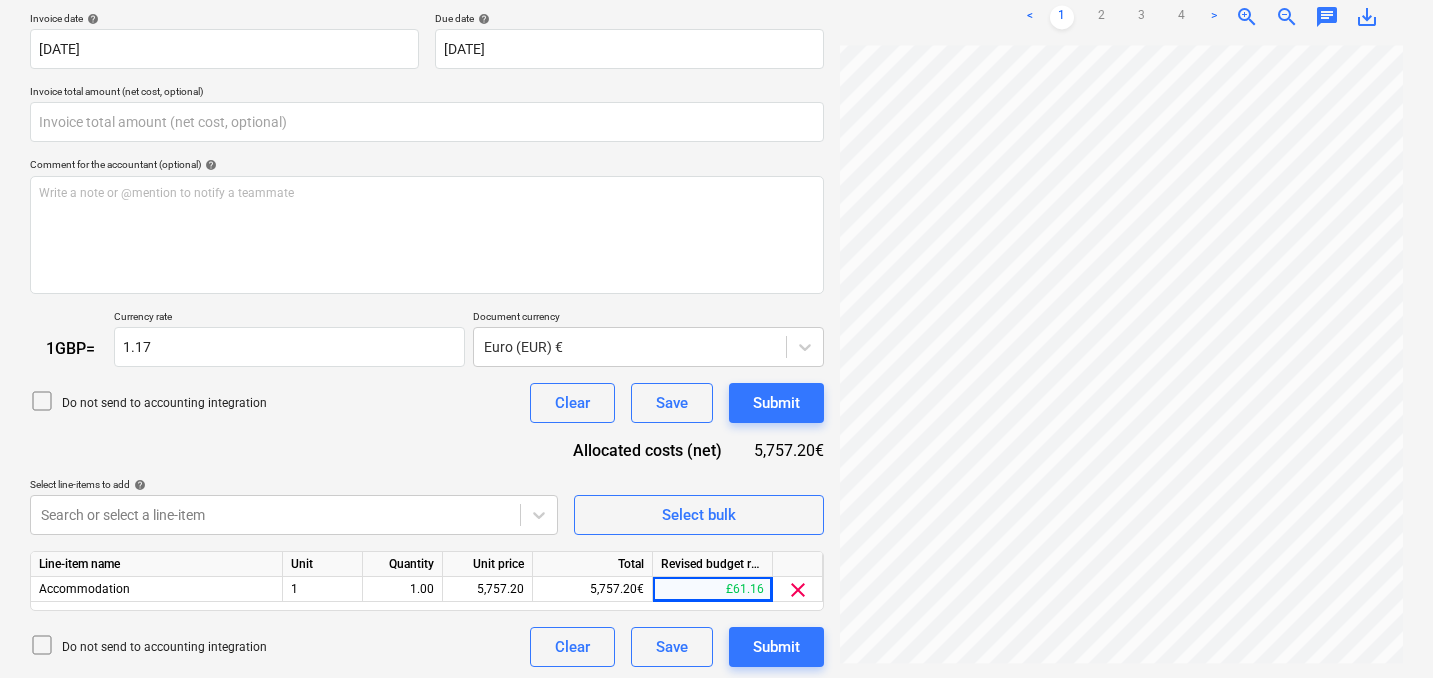 click on "Document name help BERGM Invoice Group TheHaloGroup UK.pdf Invoice number  (optional) help Invoice date help 04 Jul 2025 04.07.2025 Press the down arrow key to interact with the calendar and
select a date. Press the question mark key to get the keyboard shortcuts for changing dates. Due date help 04 Jul 2025 04.07.2025 Press the down arrow key to interact with the calendar and
select a date. Press the question mark key to get the keyboard shortcuts for changing dates. Invoice total amount (net cost, optional) Comment for the accountant (optional) help Write a note or @mention to notify a teammate ﻿ 1  GBP  = Currency rate 1.17 Document currency Euro (EUR) € Do not send to accounting integration Clear Save Submit Allocated costs (net) 5,757.20€ Select line-items to add help Search or select a line-item Select bulk Line-item name Unit Quantity Unit price Total Revised budget remaining  Accommodation 1 1.00 5,757.20 5,757.20€ £61.16 clear Do not send to accounting integration Clear Save Submit" at bounding box center (427, 303) 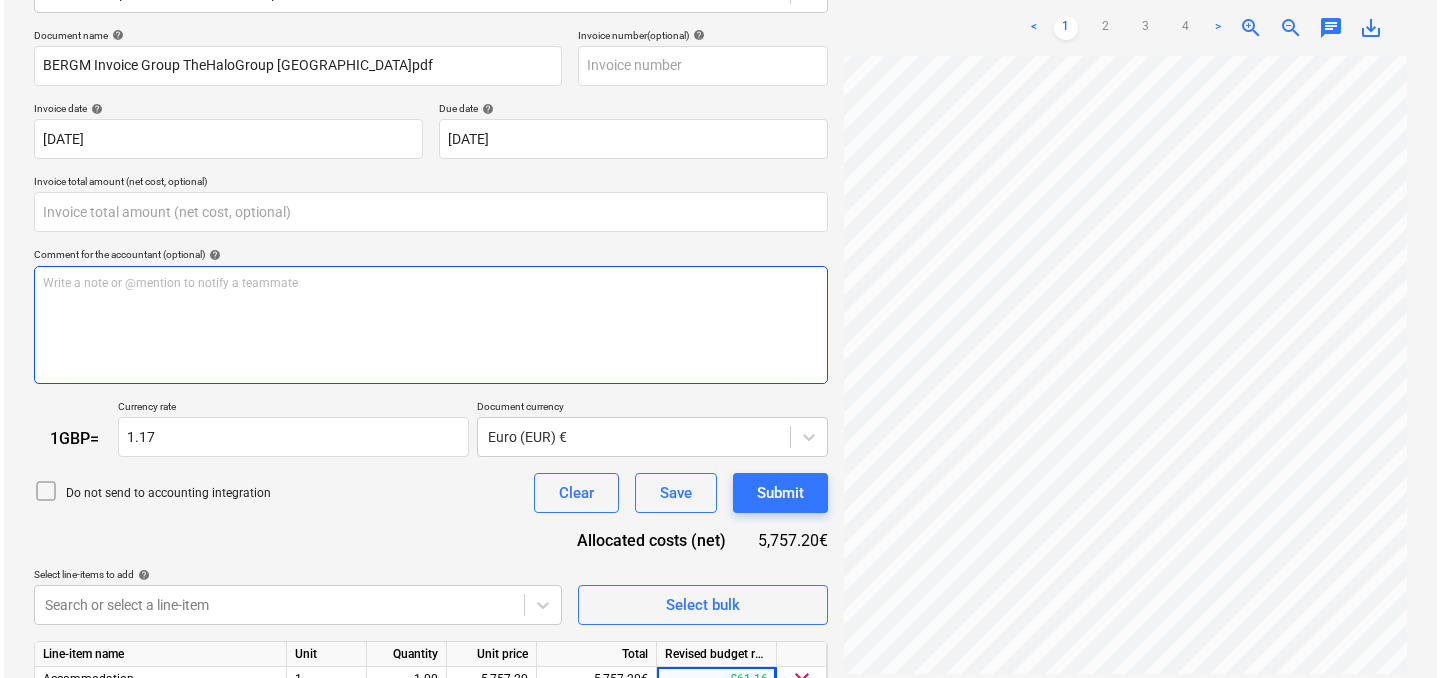scroll, scrollTop: 377, scrollLeft: 0, axis: vertical 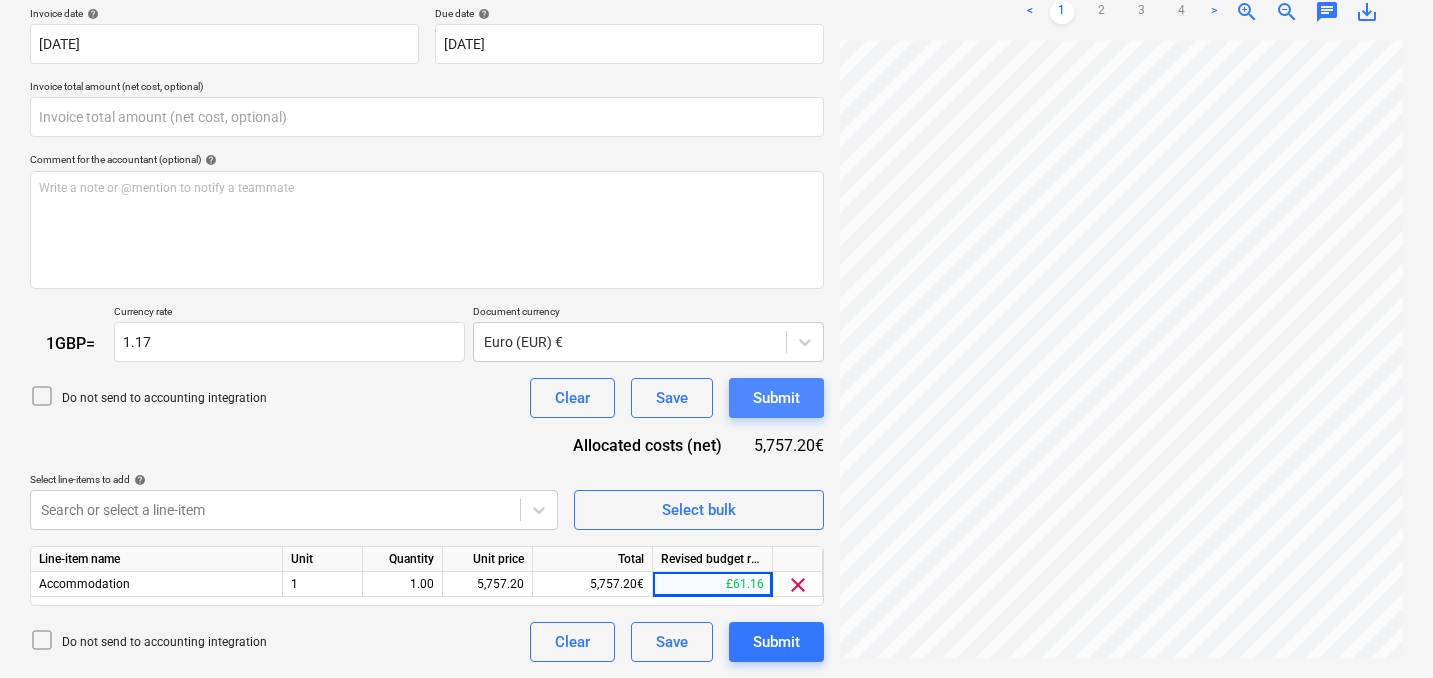 click on "Submit" at bounding box center [776, 398] 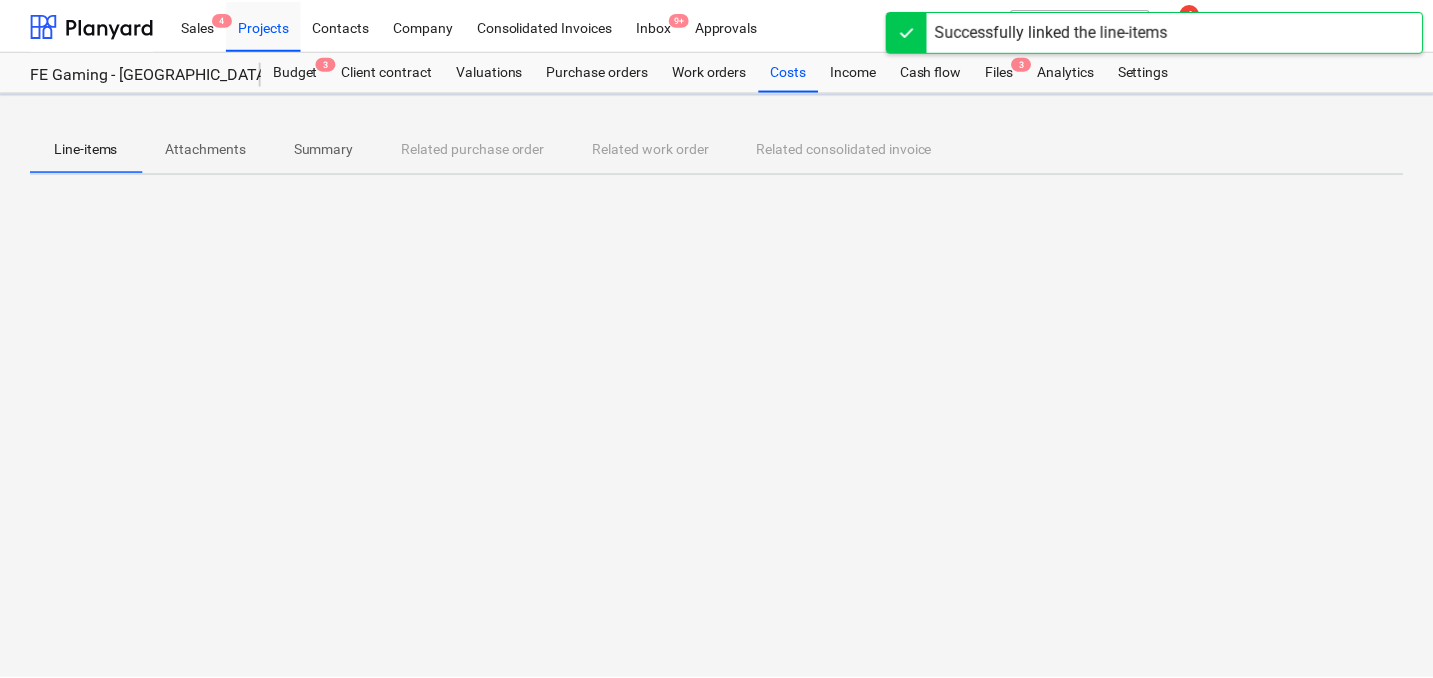 scroll, scrollTop: 0, scrollLeft: 0, axis: both 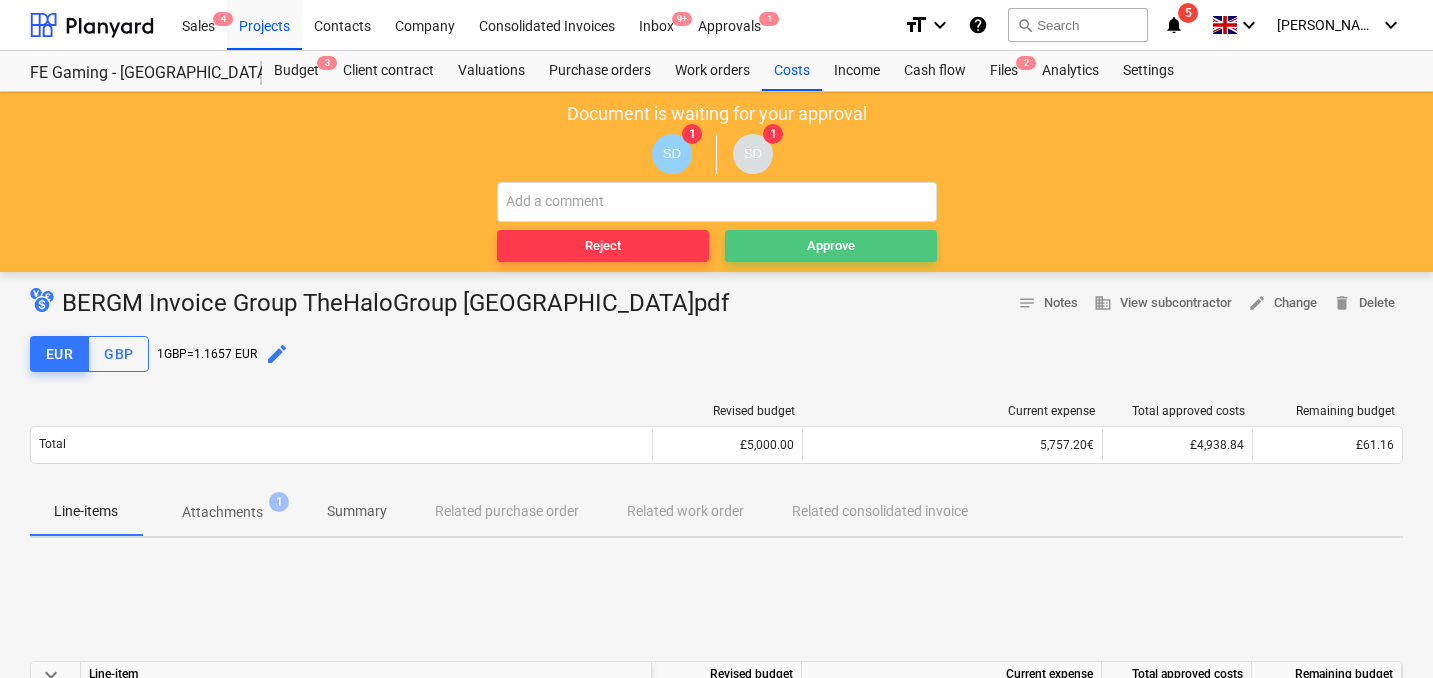 click on "Approve" at bounding box center [831, 246] 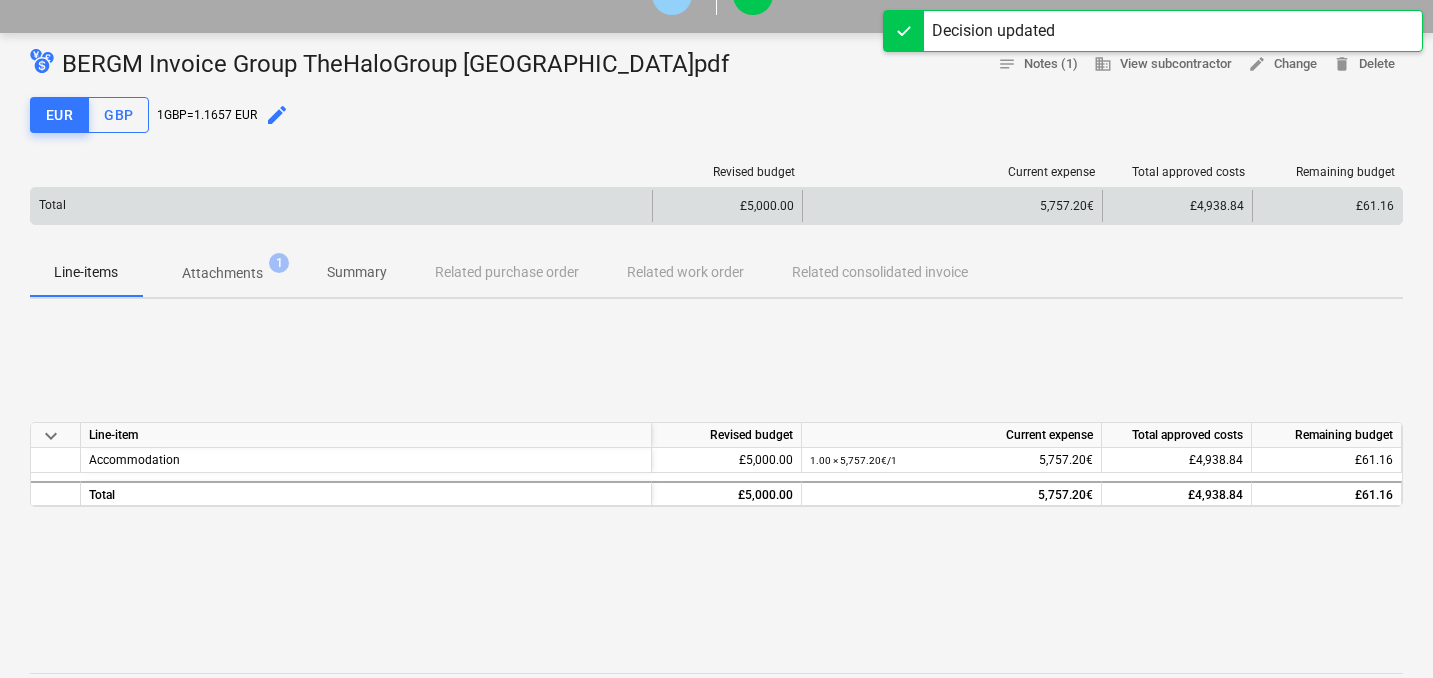 scroll, scrollTop: 98, scrollLeft: 0, axis: vertical 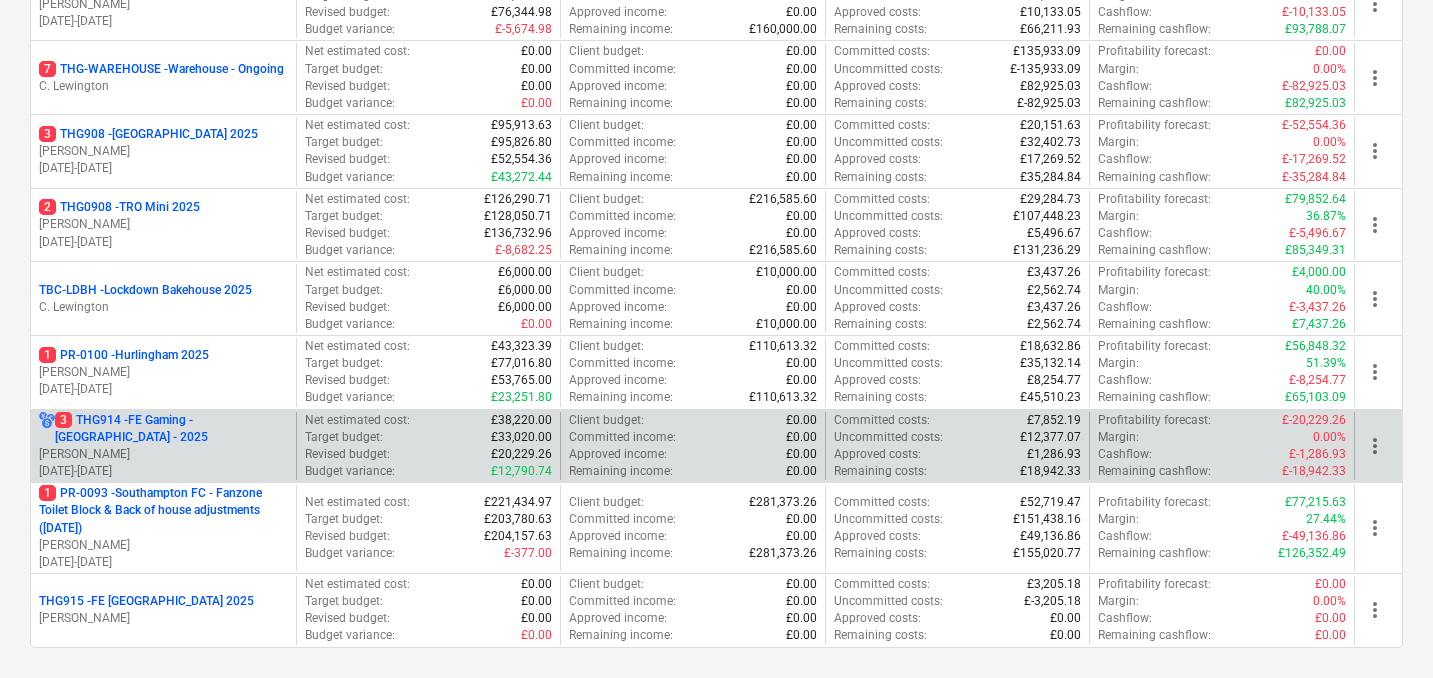 click on "3  THG914 -  FE Gaming - [GEOGRAPHIC_DATA] - 2025" at bounding box center [171, 429] 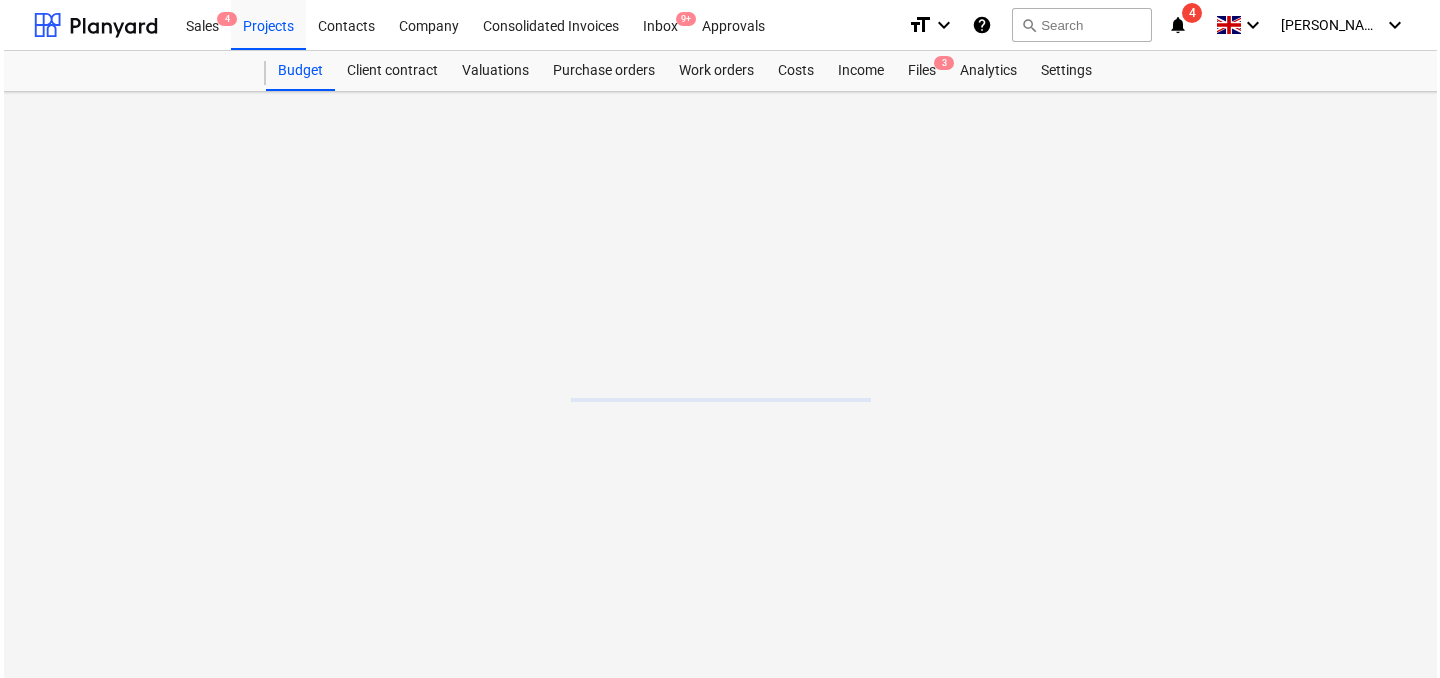 scroll, scrollTop: 0, scrollLeft: 0, axis: both 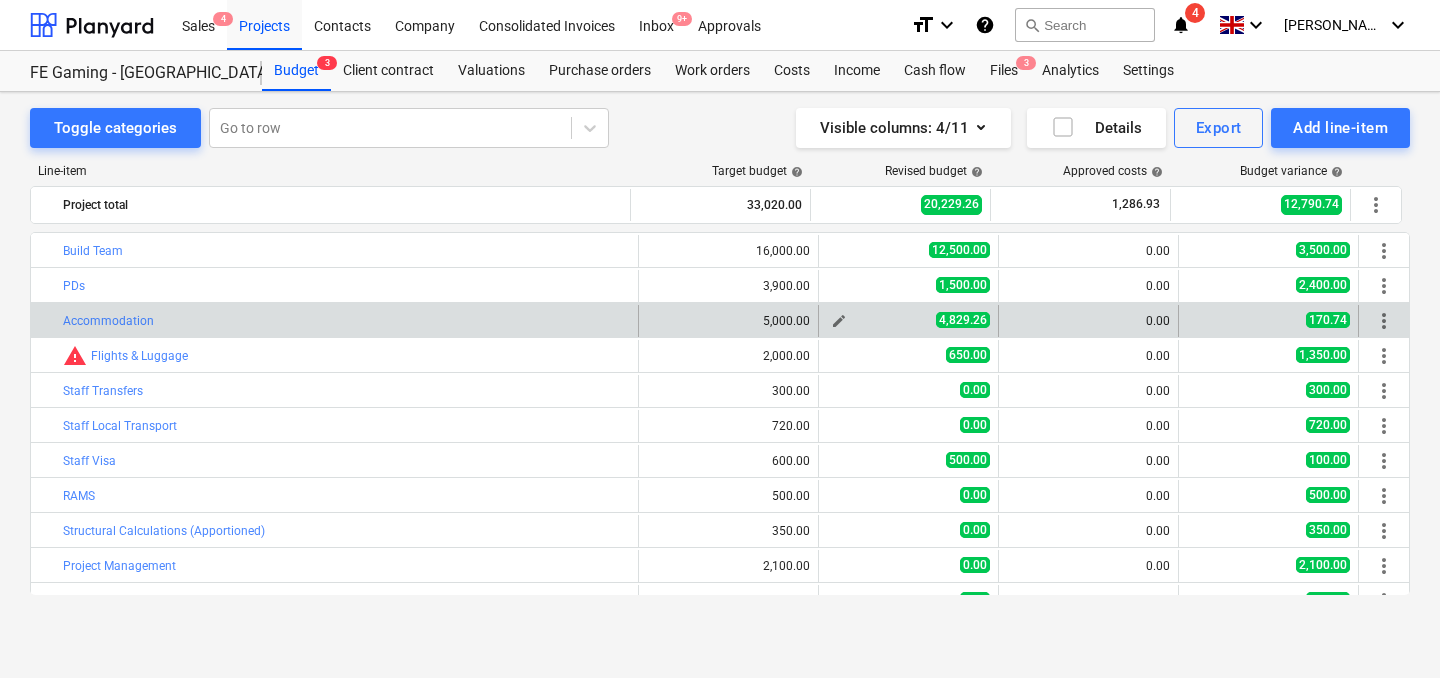 click on "edit" at bounding box center [839, 321] 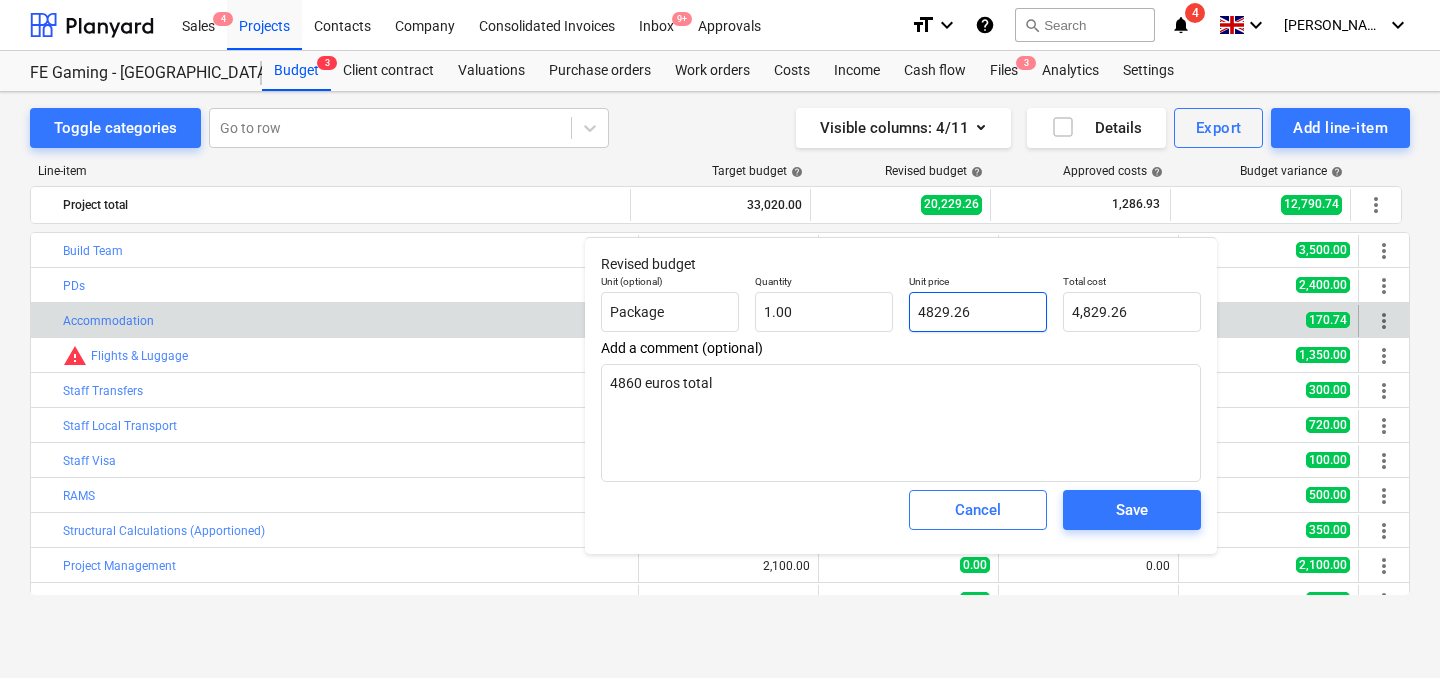 click on "4829.26" at bounding box center [978, 312] 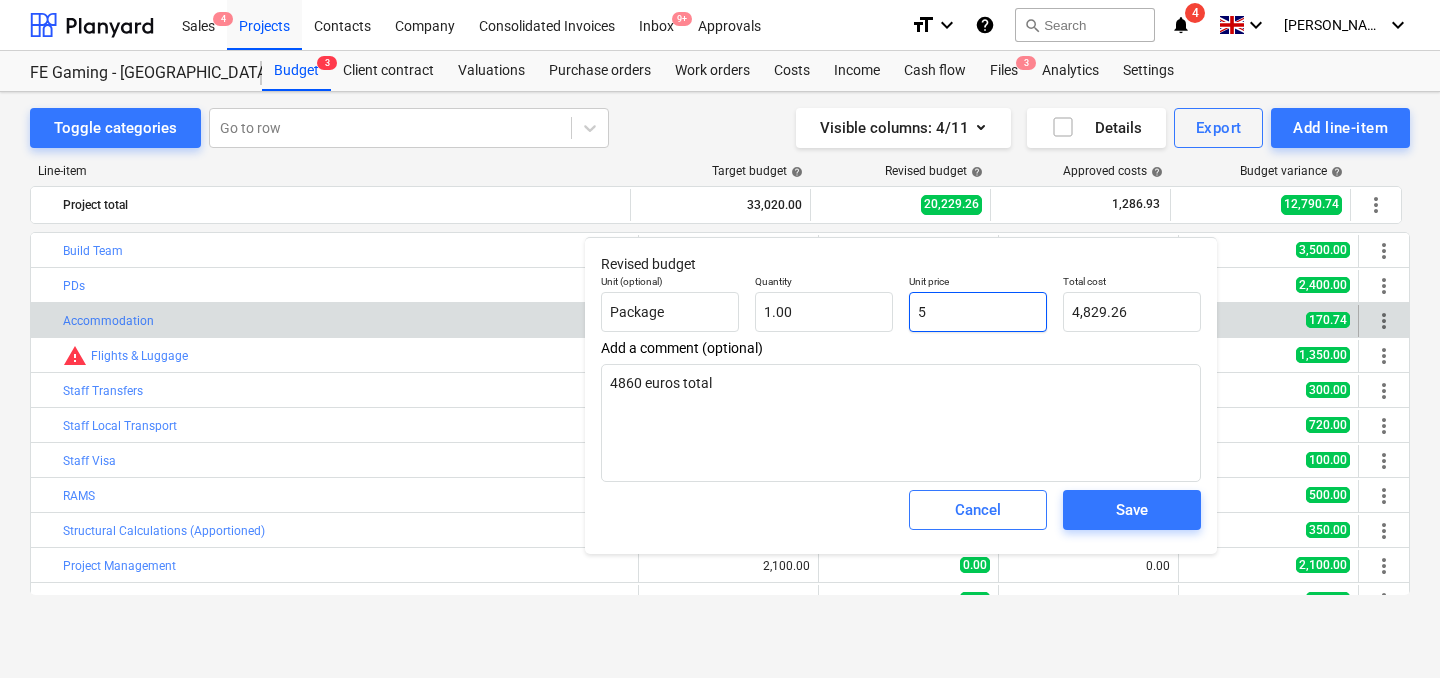 type on "5.00" 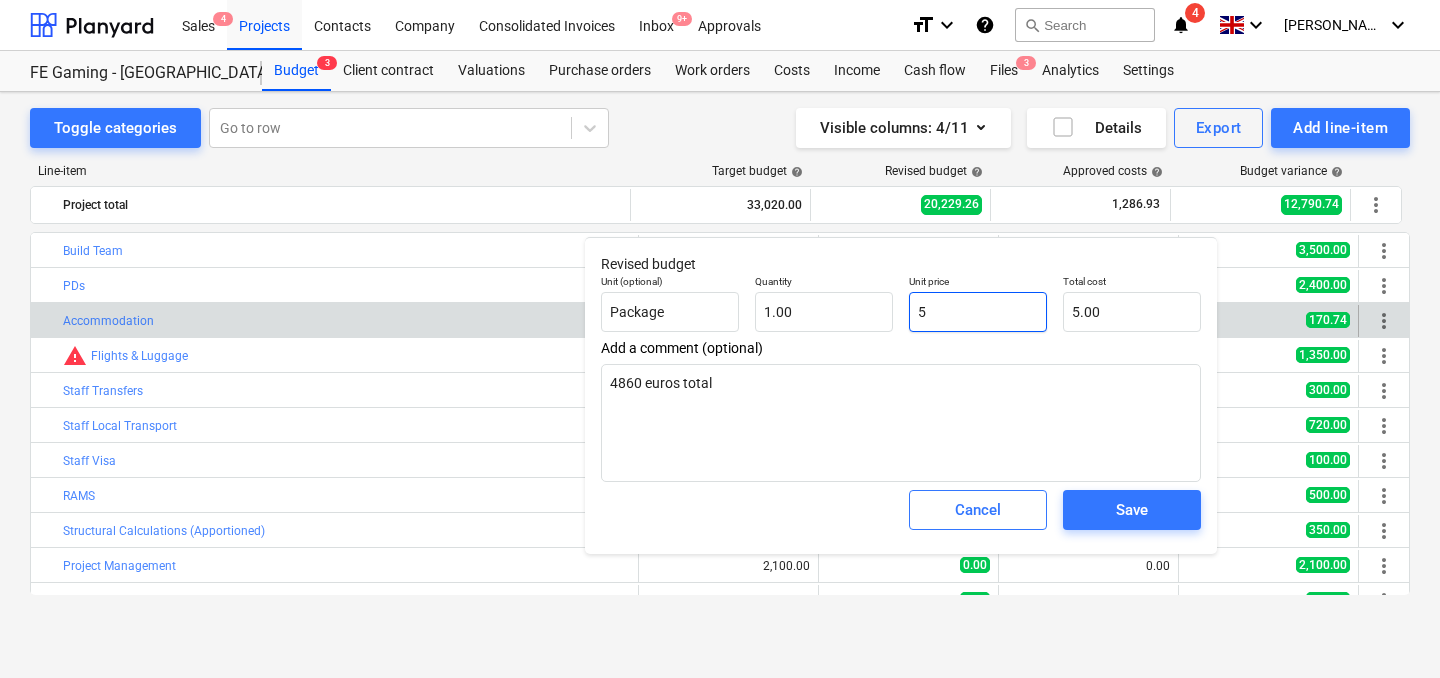 type on "50" 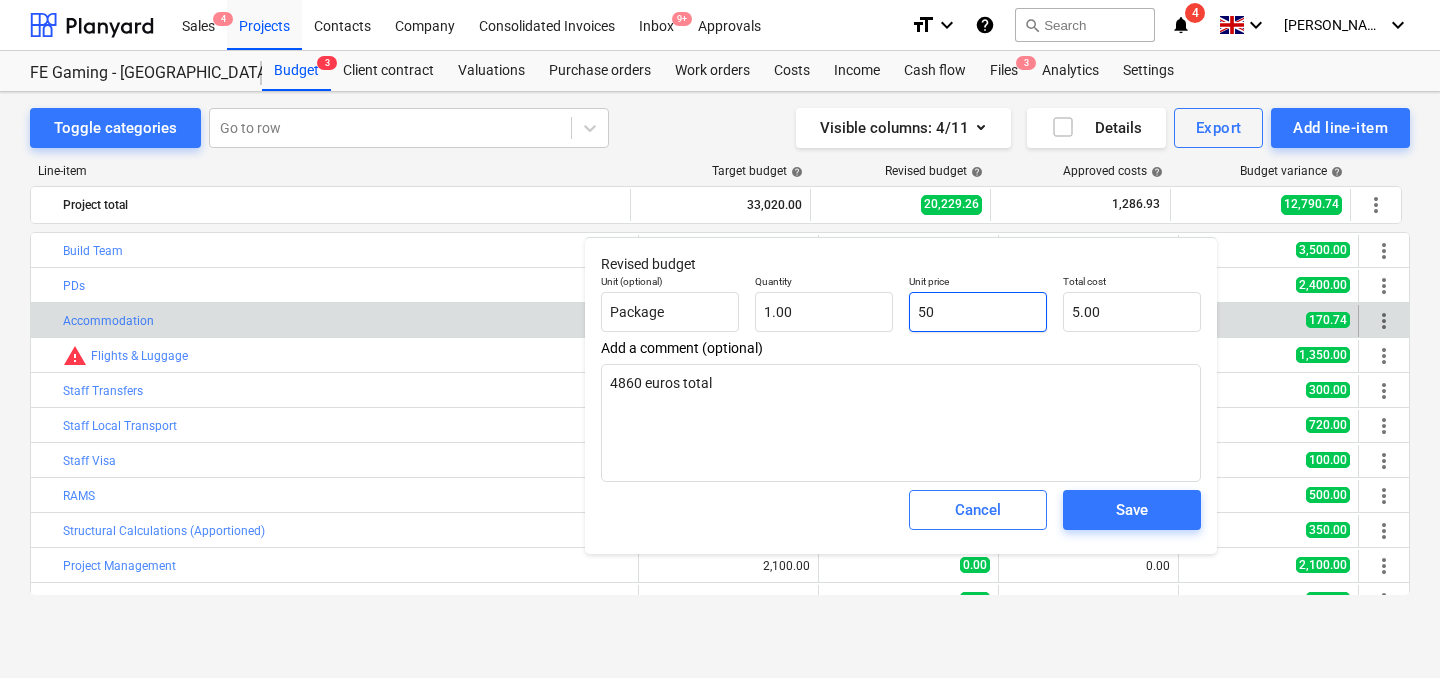 type on "50.00" 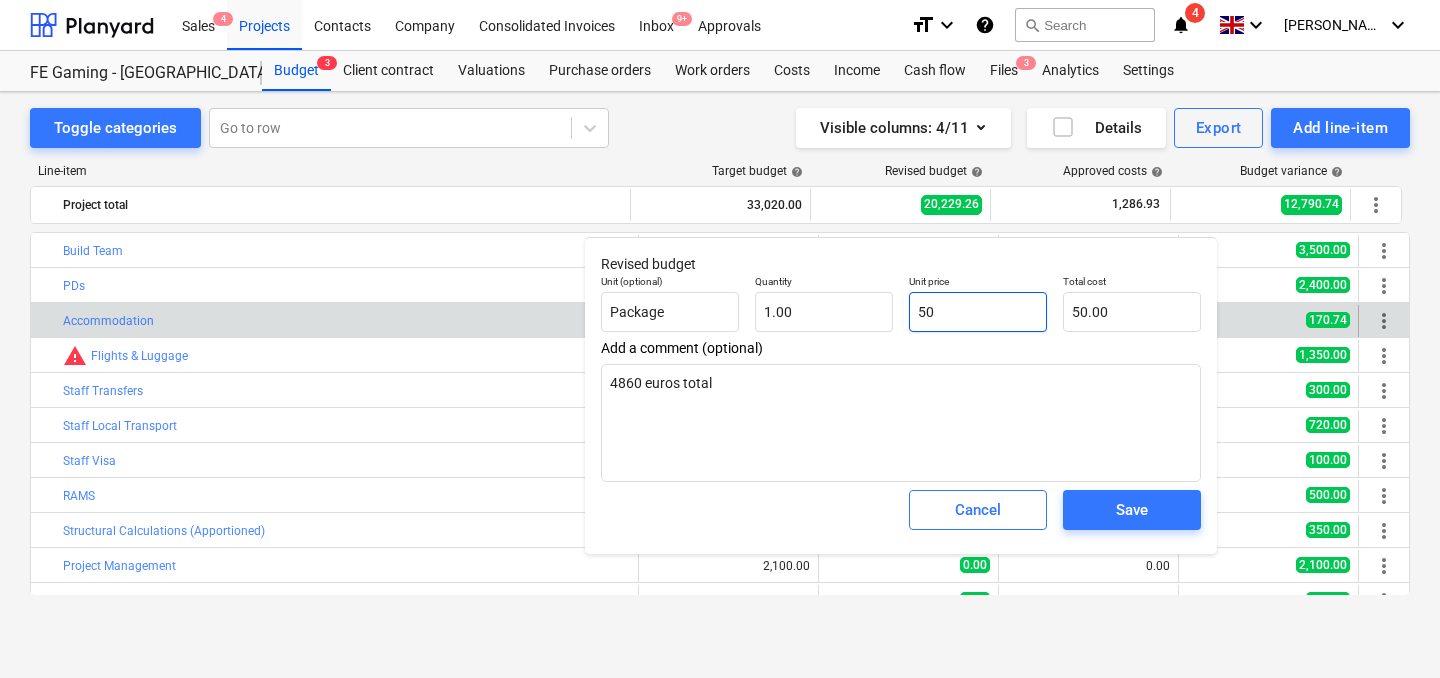 type on "500" 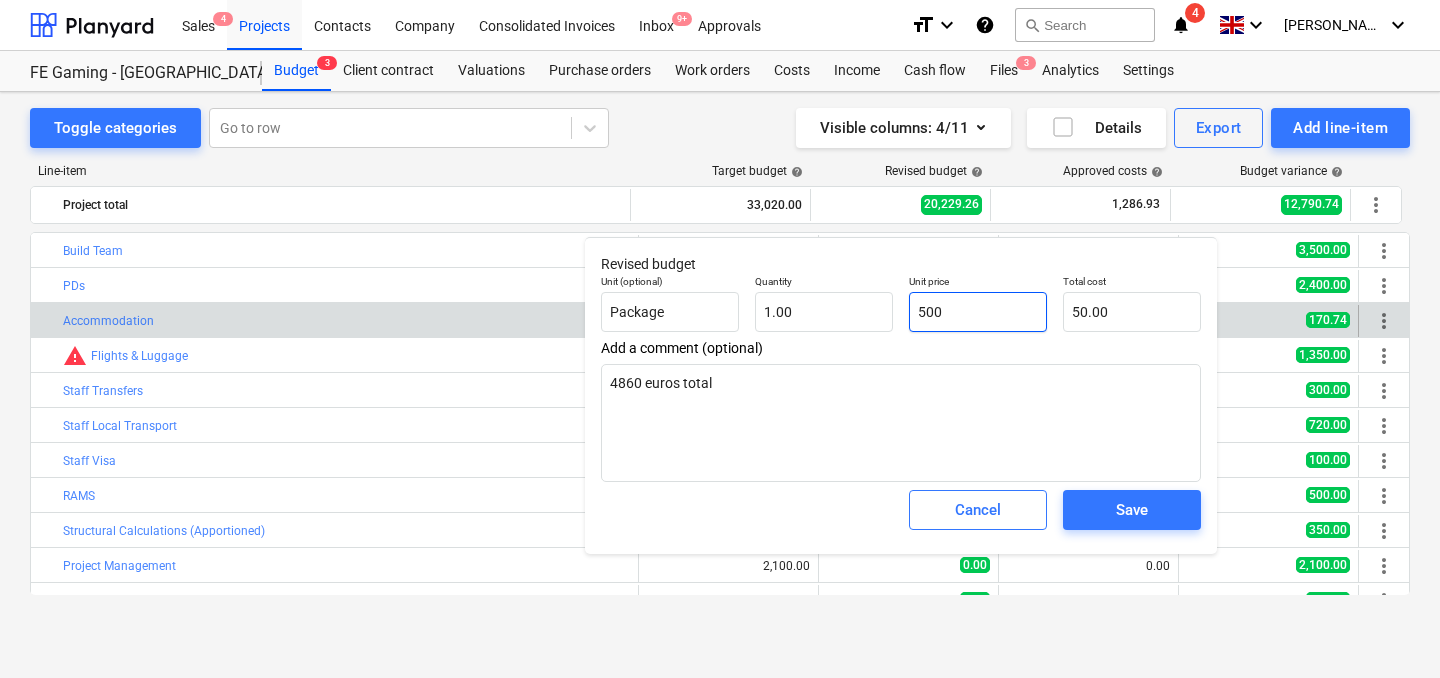 type on "500.00" 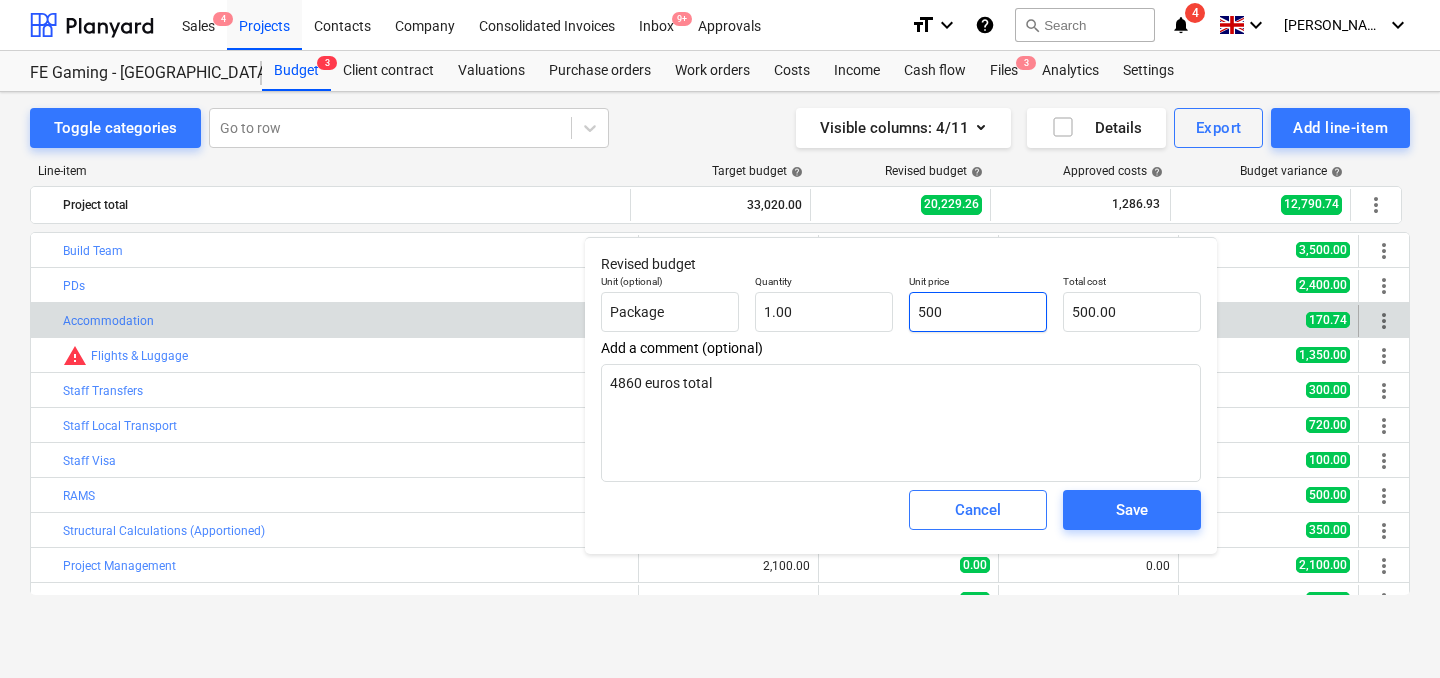 type on "5000" 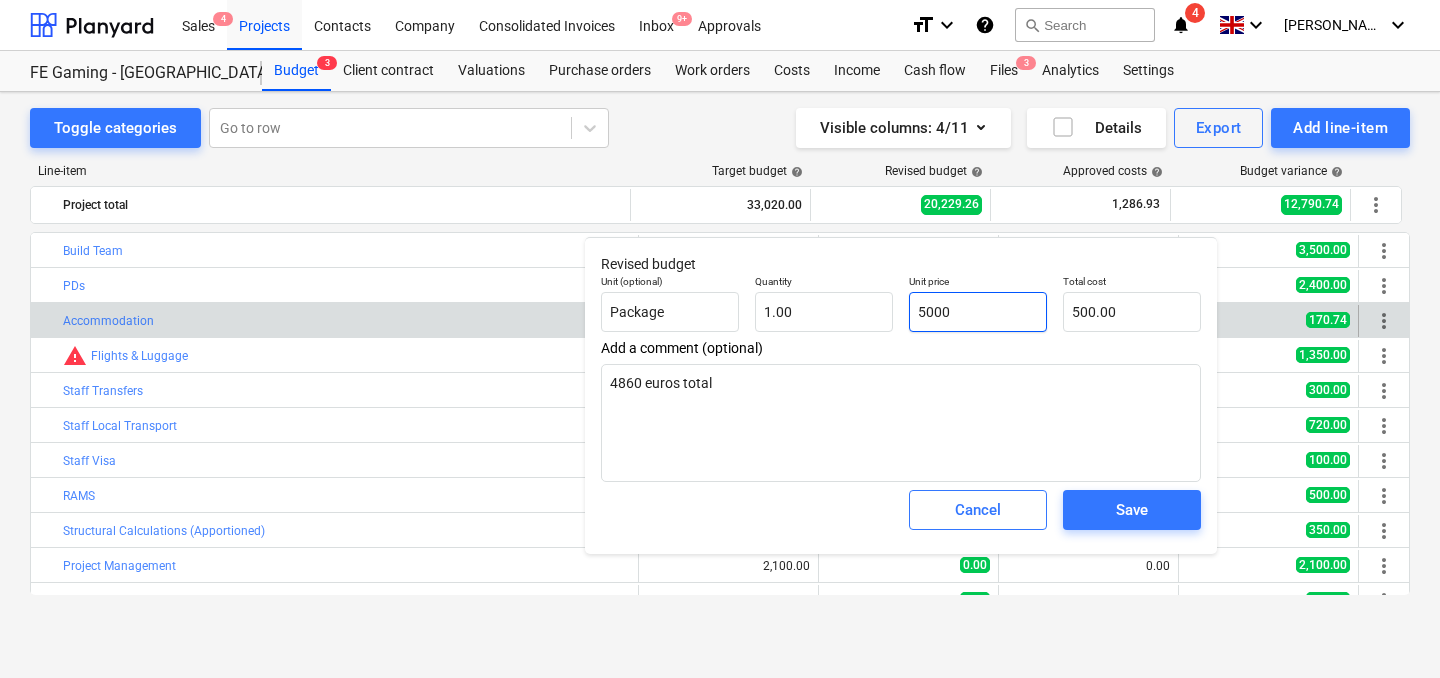 type on "5,000.00" 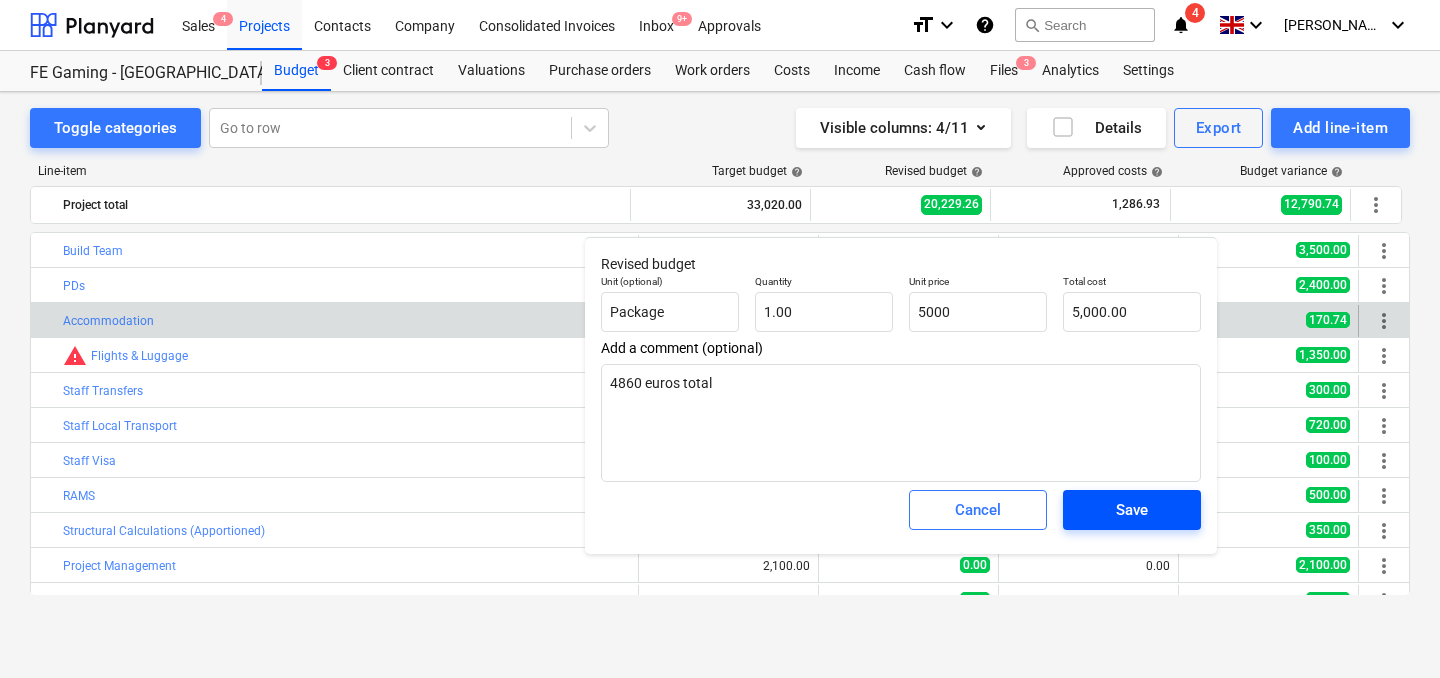 click on "Save" at bounding box center (1132, 510) 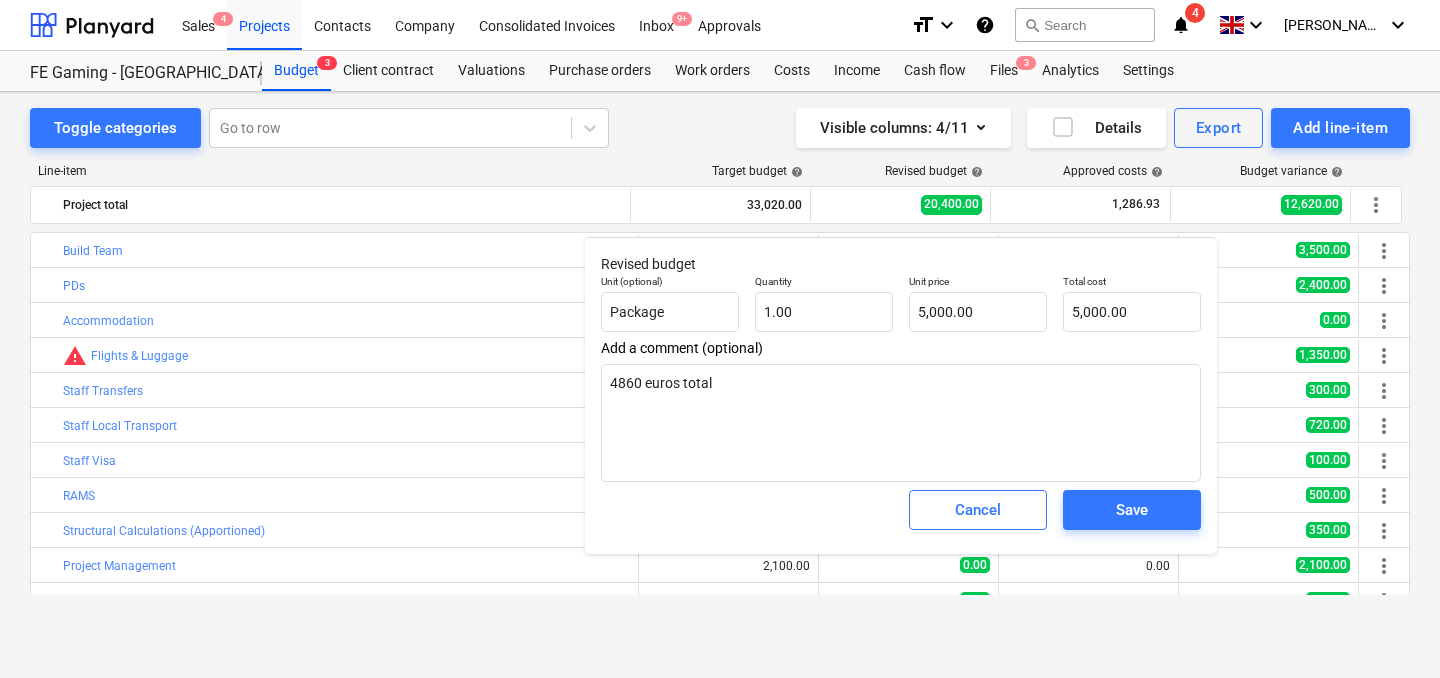type on "x" 